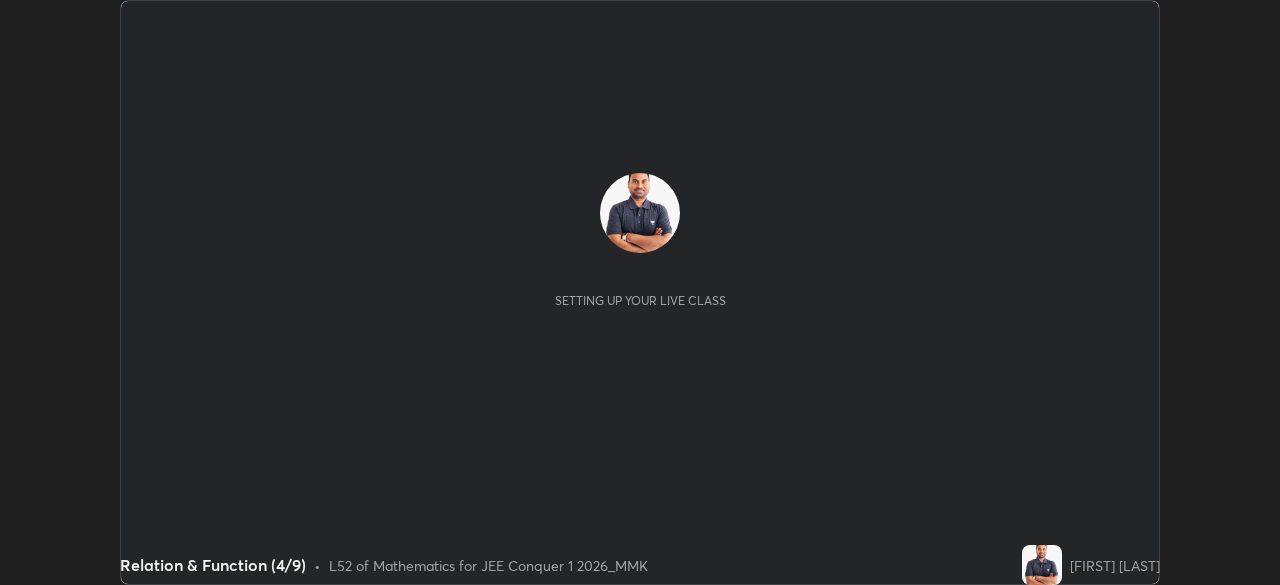 scroll, scrollTop: 0, scrollLeft: 0, axis: both 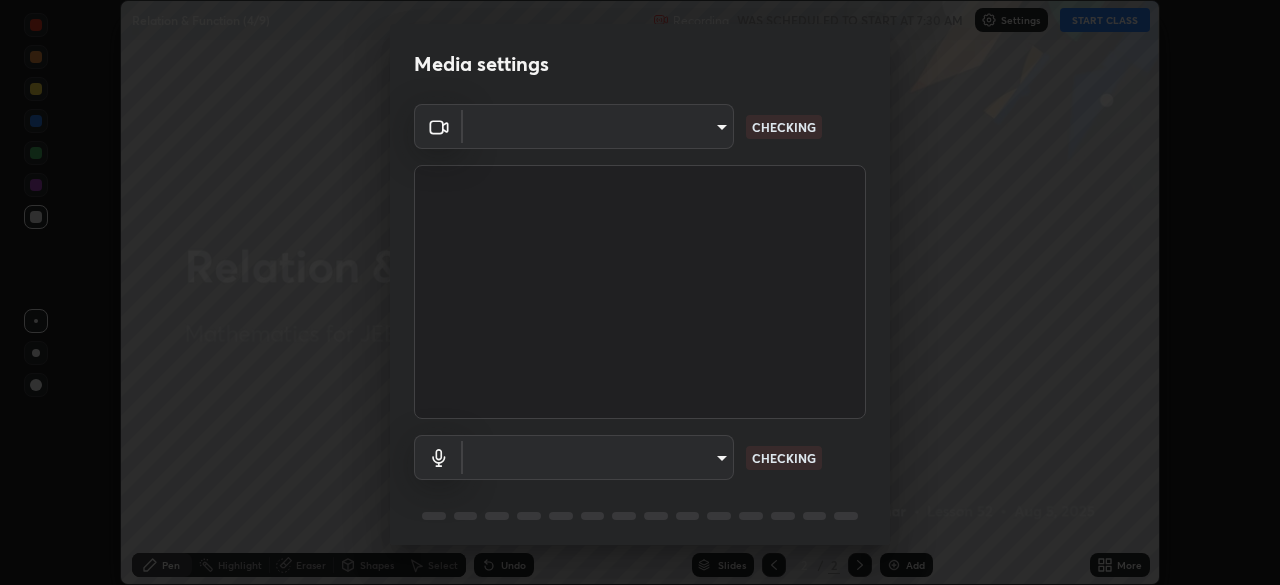 type on "b06fa8ff9ac4ffb7a92976e327235824ae8e01cfa839dbeb6f48655f2a6a4ac4" 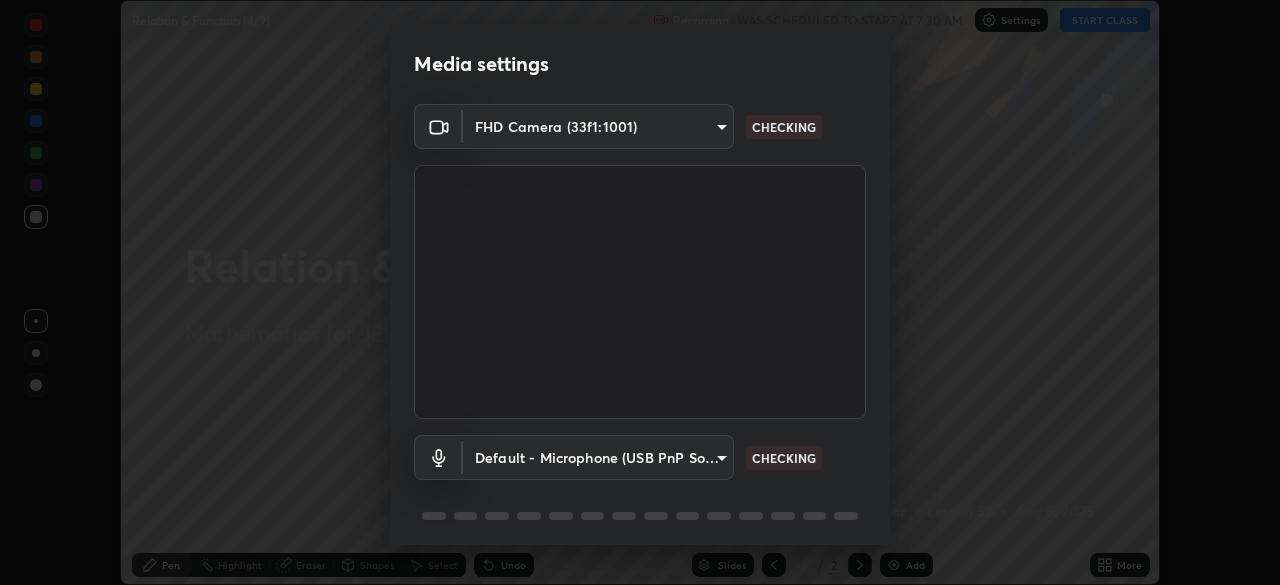 click on "Erase all Relation & Function (4/9) Recording WAS SCHEDULED TO START AT 7:30 AM Settings START CLASS Setting up your live class Relation & Function (4/9) • L52 of Mathematics for JEE Conquer 1 2026_MMK [FIRST] [LAST] Pen Highlight Eraser Shapes Select Undo Slides 2 / 2 Add More No doubts shared Encourage your learners to ask a doubt for better clarity Report an issue Reason for reporting Buffering Chat not working Audio - Video sync issue Educator video quality low ​ Attach an image Report Media settings FHD Camera (33f1:1001) b06fa8ff9ac4ffb7a92976e327235824ae8e01cfa839dbeb6f48655f2a6a4ac4 CHECKING Default - Microphone (USB PnP Sound Device) default CHECKING 1 / 5 Next" at bounding box center (640, 292) 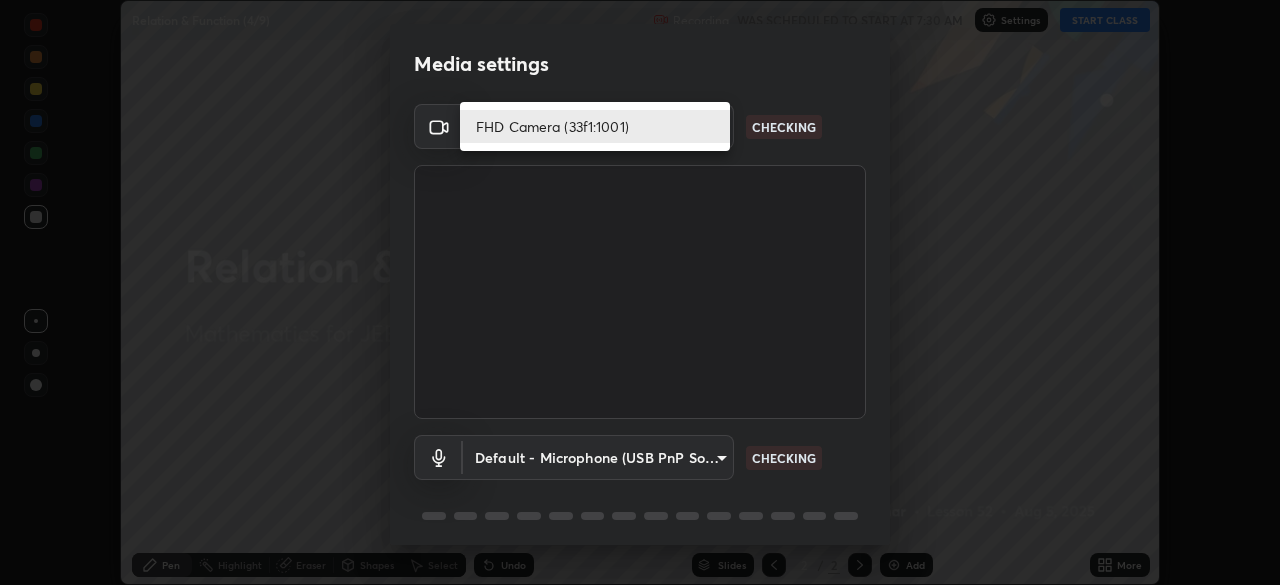 click on "FHD Camera (33f1:1001)" at bounding box center (595, 126) 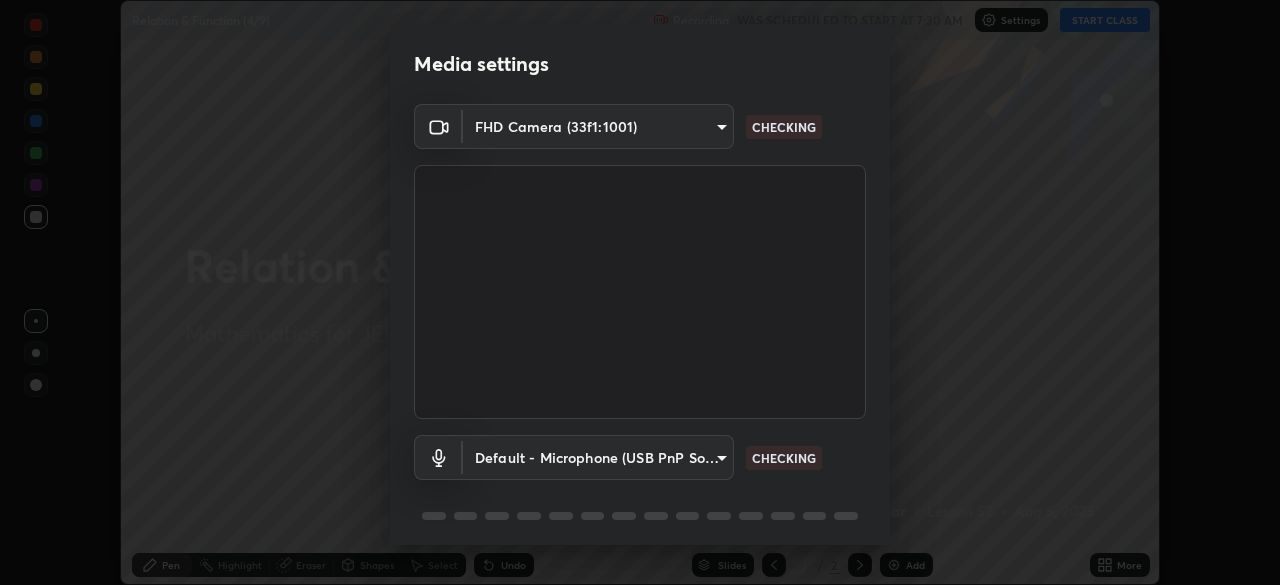 click on "Erase all Relation & Function (4/9) Recording WAS SCHEDULED TO START AT 7:30 AM Settings START CLASS Setting up your live class Relation & Function (4/9) • L52 of Mathematics for JEE Conquer 1 2026_MMK [FIRST] [LAST] Pen Highlight Eraser Shapes Select Undo Slides 2 / 2 Add More No doubts shared Encourage your learners to ask a doubt for better clarity Report an issue Reason for reporting Buffering Chat not working Audio - Video sync issue Educator video quality low ​ Attach an image Report Media settings FHD Camera (33f1:1001) b06fa8ff9ac4ffb7a92976e327235824ae8e01cfa839dbeb6f48655f2a6a4ac4 CHECKING Default - Microphone (USB PnP Sound Device) default CHECKING 1 / 5 Next" at bounding box center (640, 292) 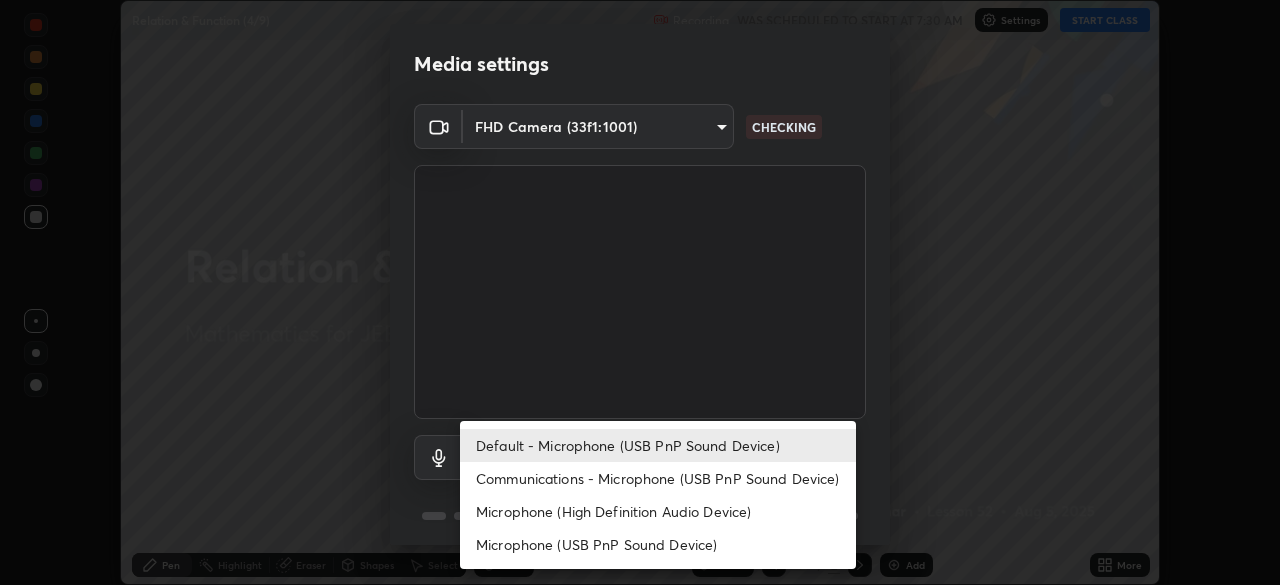 click on "Communications - Microphone (USB PnP Sound Device)" at bounding box center (658, 478) 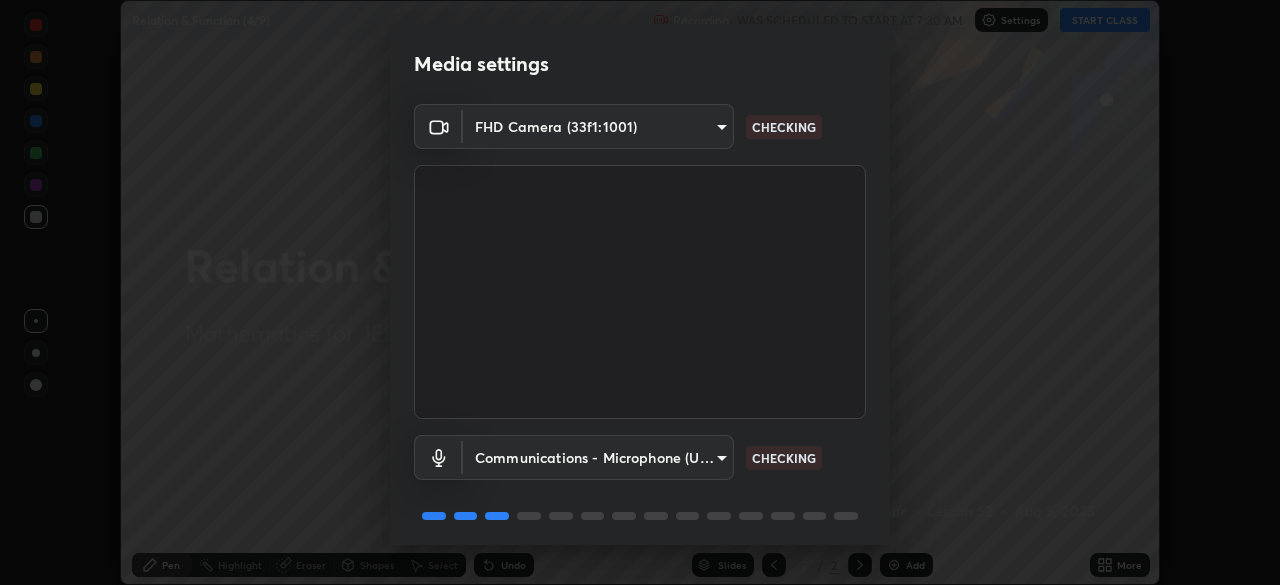 click on "Erase all Relation & Function (4/9) Recording WAS SCHEDULED TO START AT 7:30 AM Settings START CLASS Setting up your live class Relation & Function (4/9) • L52 of Mathematics for JEE Conquer 1 2026_MMK [FIRST] [LAST] Pen Highlight Eraser Shapes Select Undo Slides 2 / 2 Add More No doubts shared Encourage your learners to ask a doubt for better clarity Report an issue Reason for reporting Buffering Chat not working Audio - Video sync issue Educator video quality low ​ Attach an image Report Media settings FHD Camera (33f1:1001) b06fa8ff9ac4ffb7a92976e327235824ae8e01cfa839dbeb6f48655f2a6a4ac4 CHECKING Communications - Microphone (USB PnP Sound Device) communications CHECKING 1 / 5 Next" at bounding box center (640, 292) 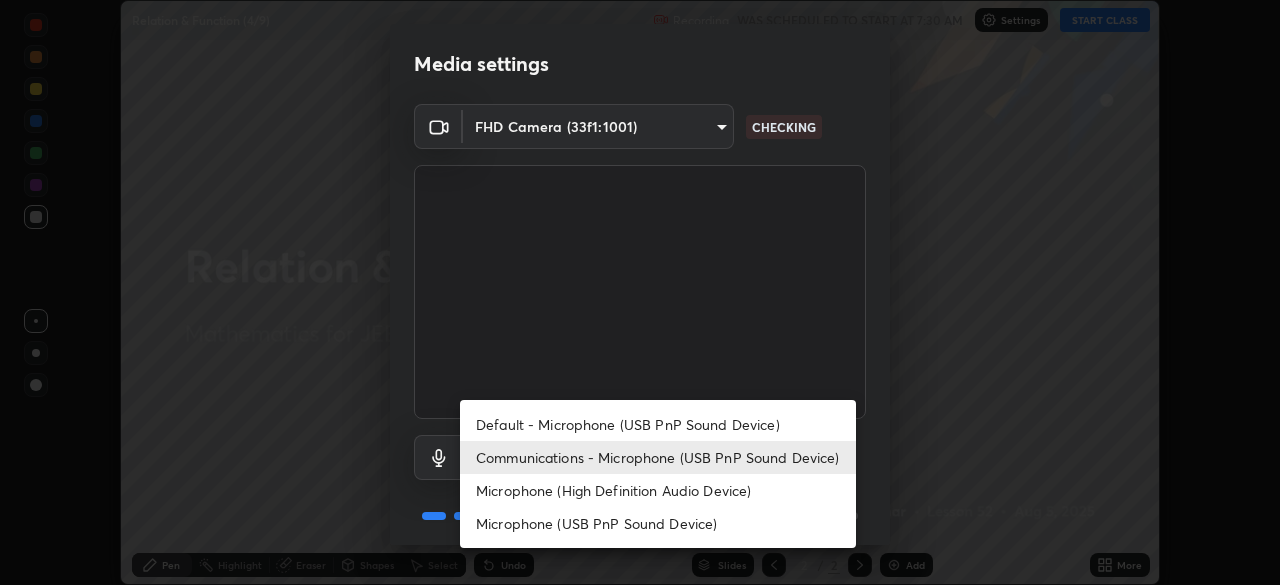 click on "Default - Microphone (USB PnP Sound Device)" at bounding box center [658, 424] 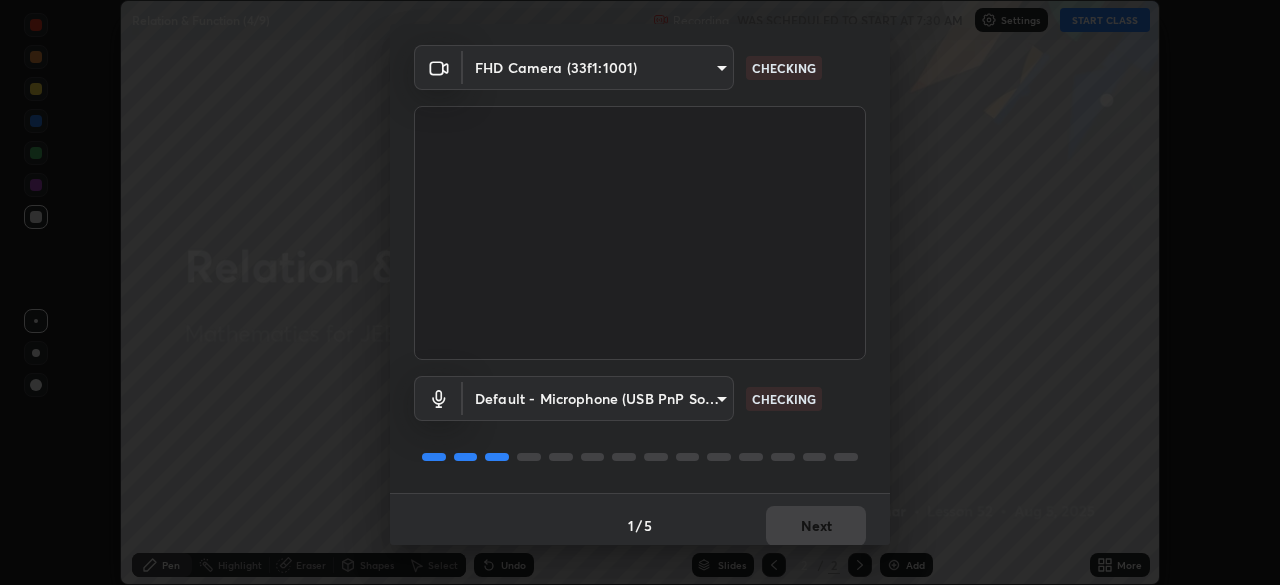 scroll, scrollTop: 71, scrollLeft: 0, axis: vertical 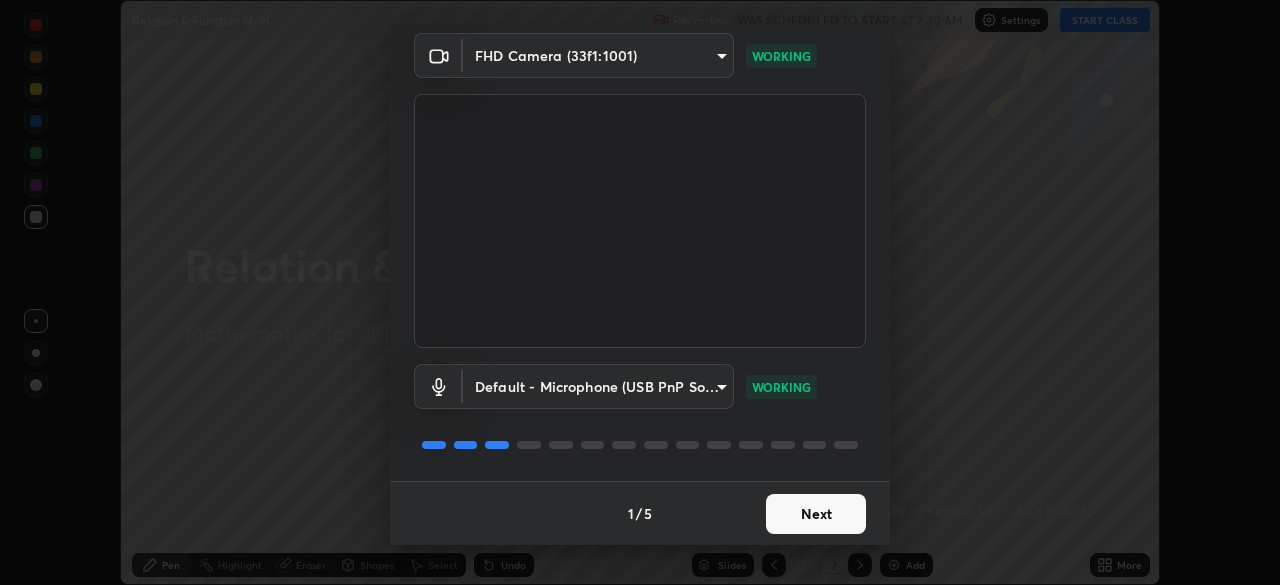 click on "Next" at bounding box center [816, 514] 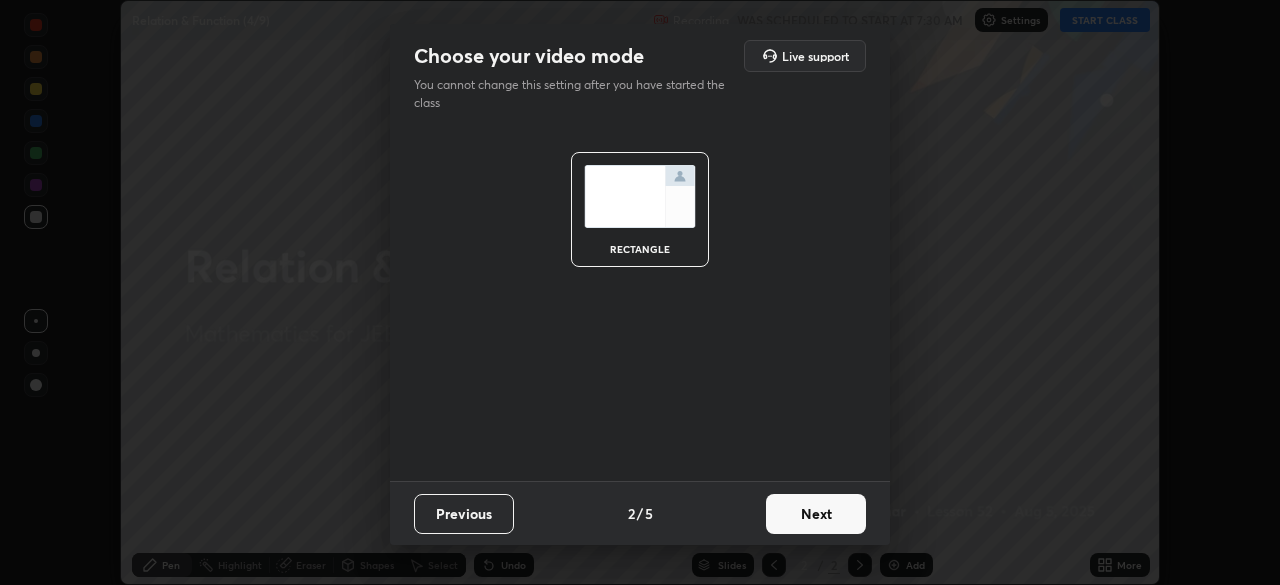 scroll, scrollTop: 0, scrollLeft: 0, axis: both 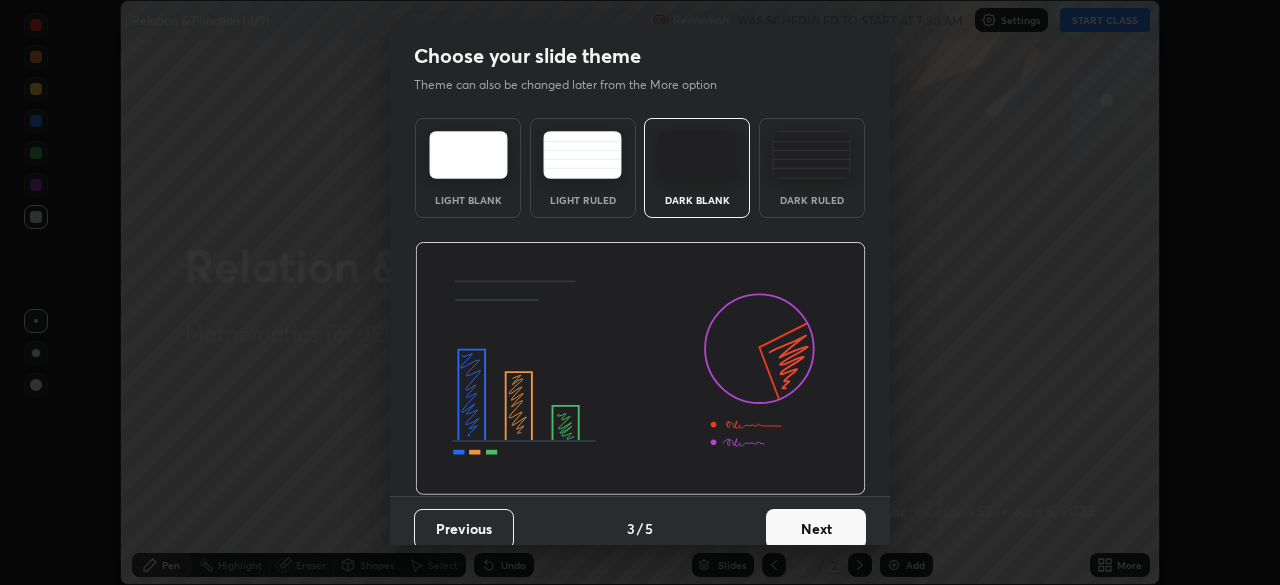 click on "Next" at bounding box center [816, 529] 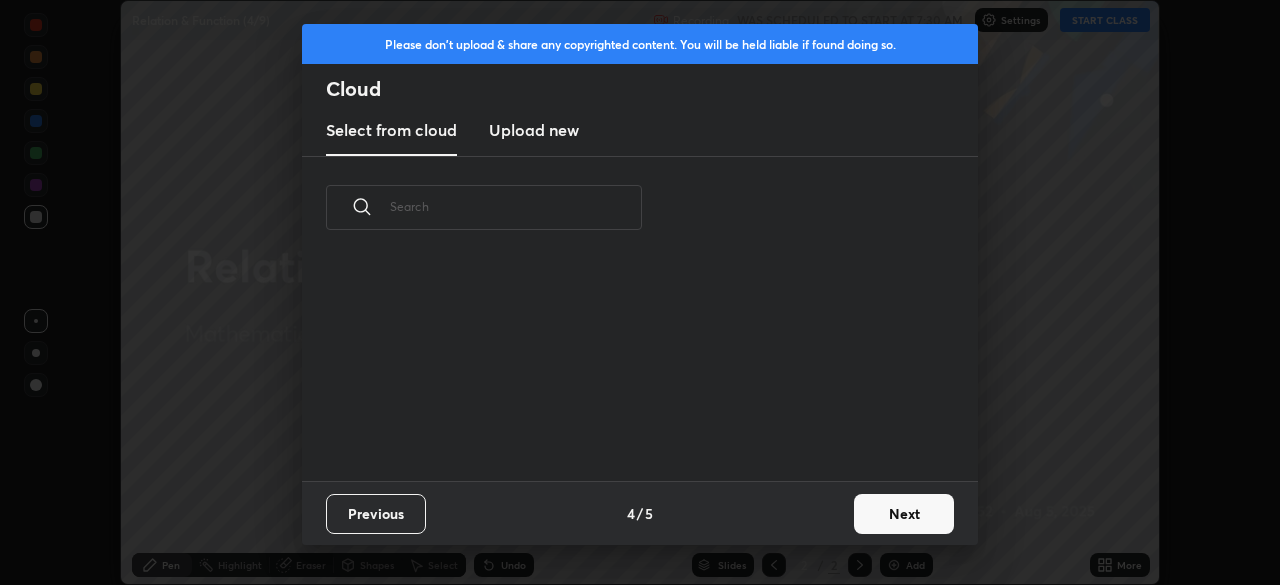 click on "Next" at bounding box center [904, 514] 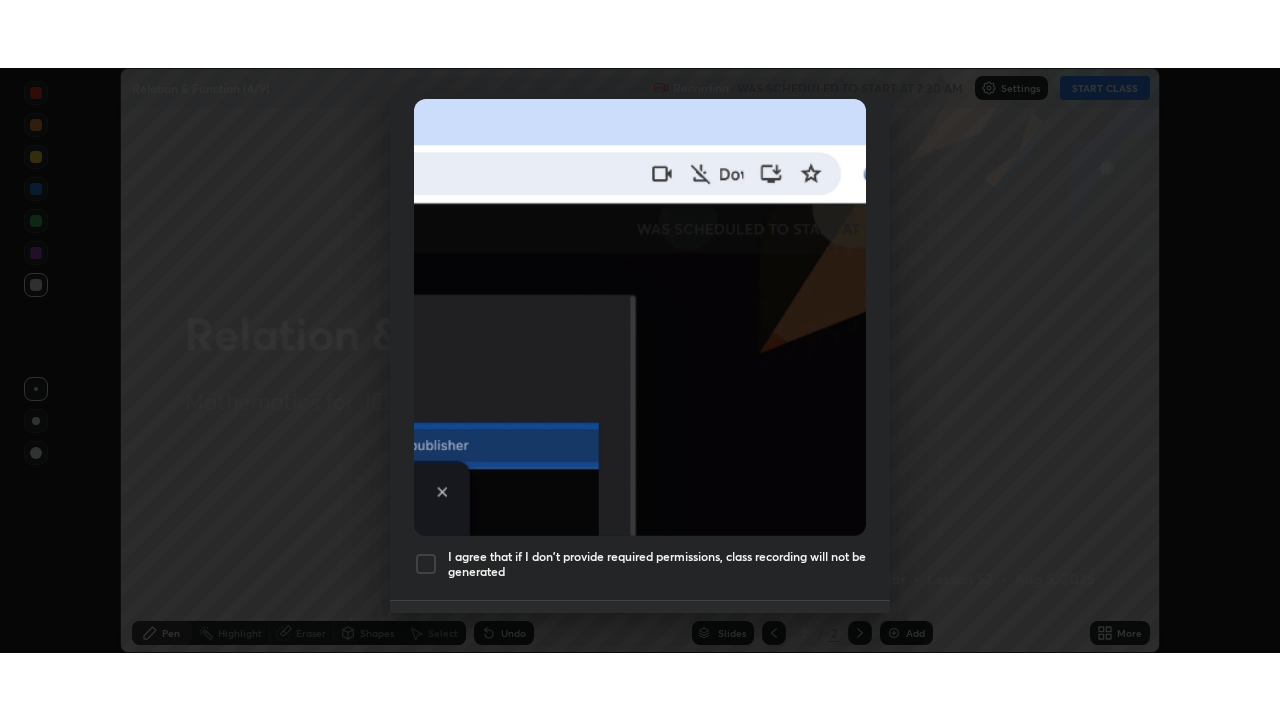 scroll, scrollTop: 479, scrollLeft: 0, axis: vertical 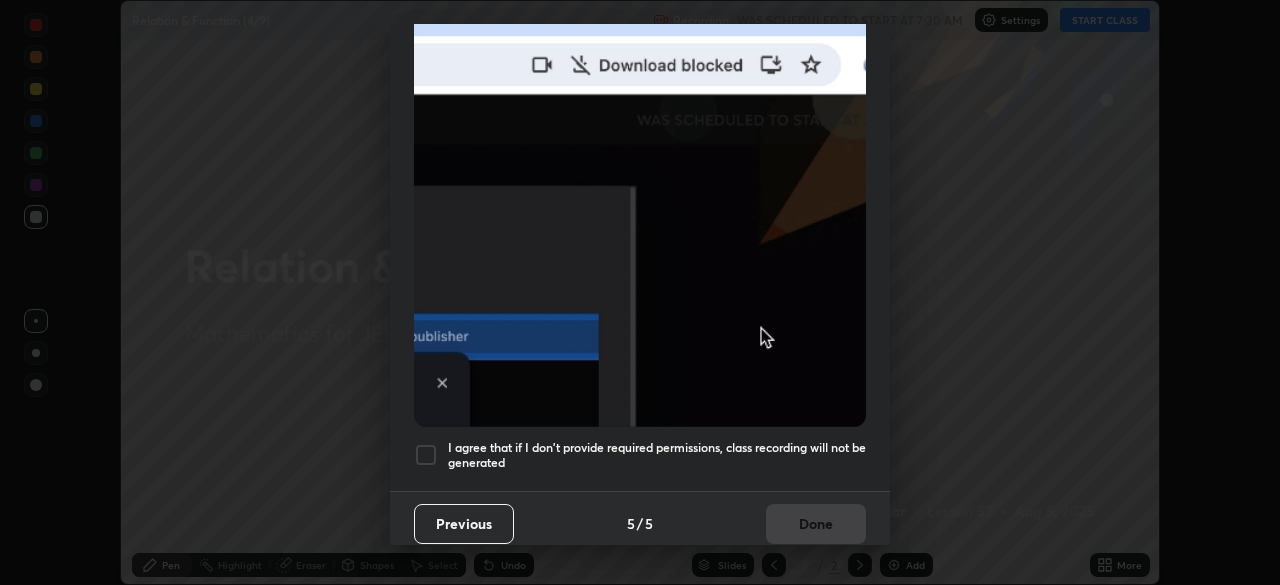 click at bounding box center (426, 455) 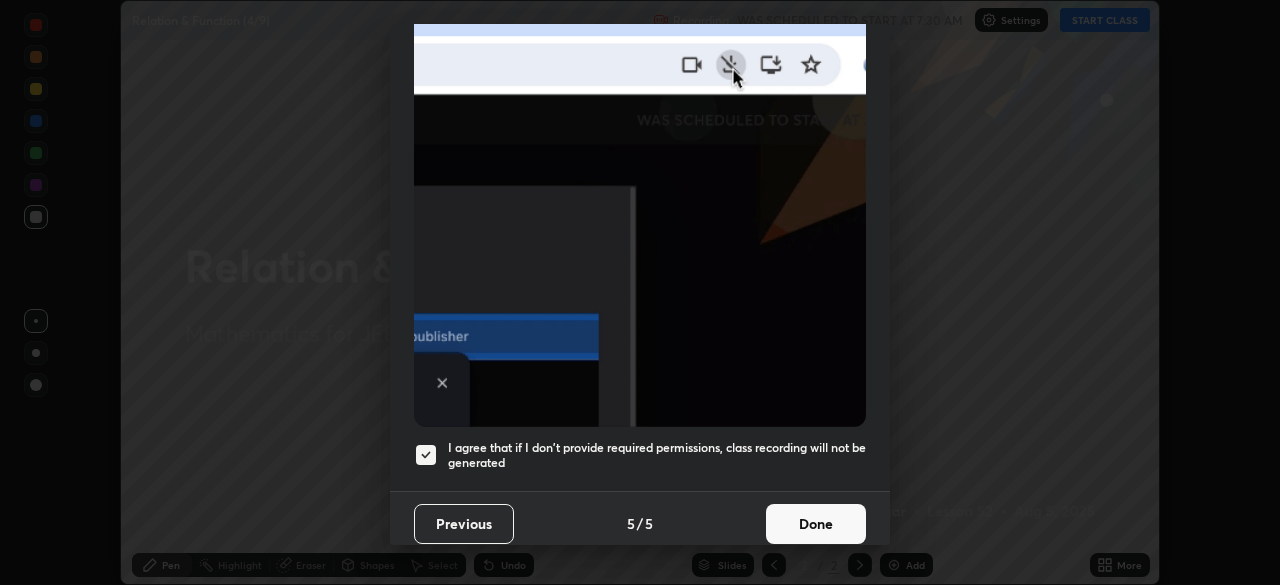 click on "Done" at bounding box center [816, 524] 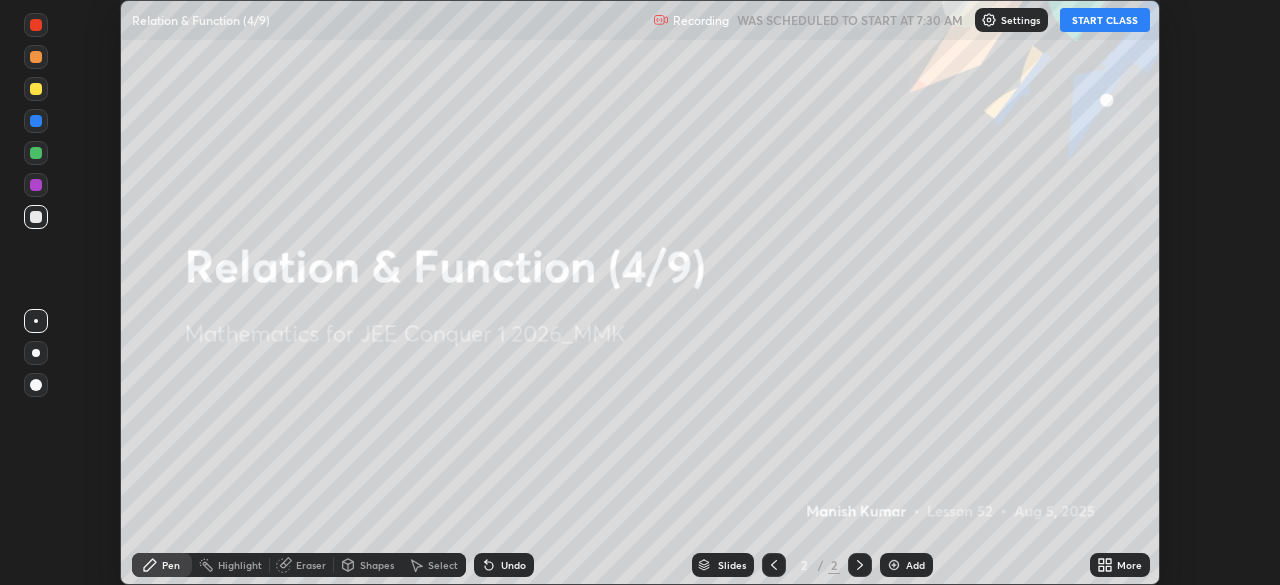 click on "START CLASS" at bounding box center [1105, 20] 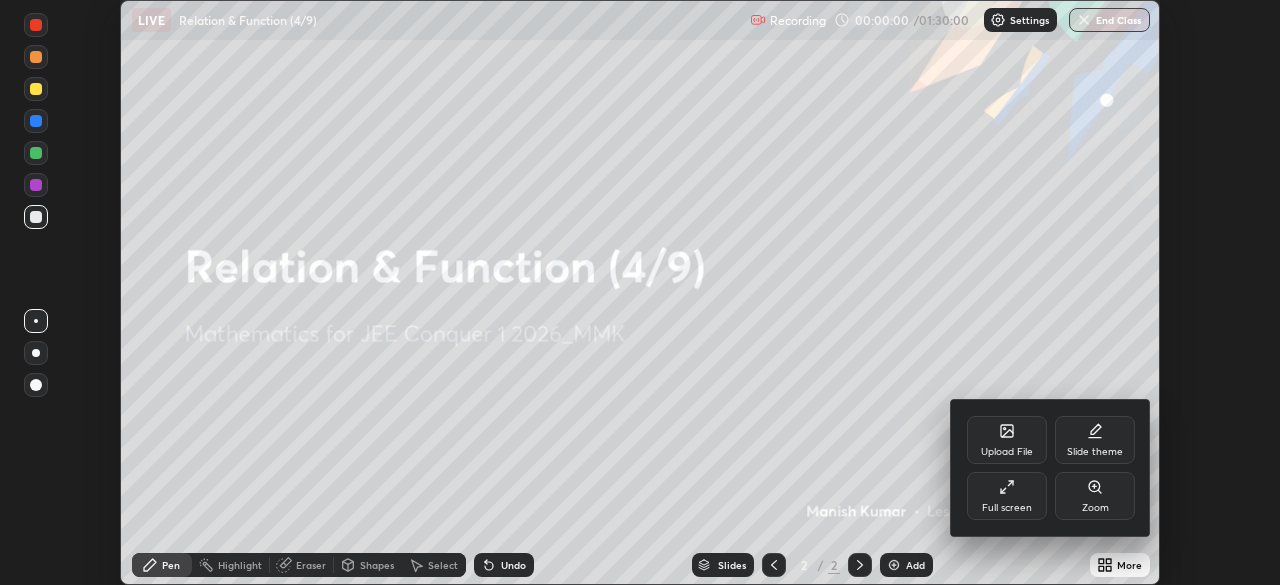 click on "Full screen" at bounding box center (1007, 496) 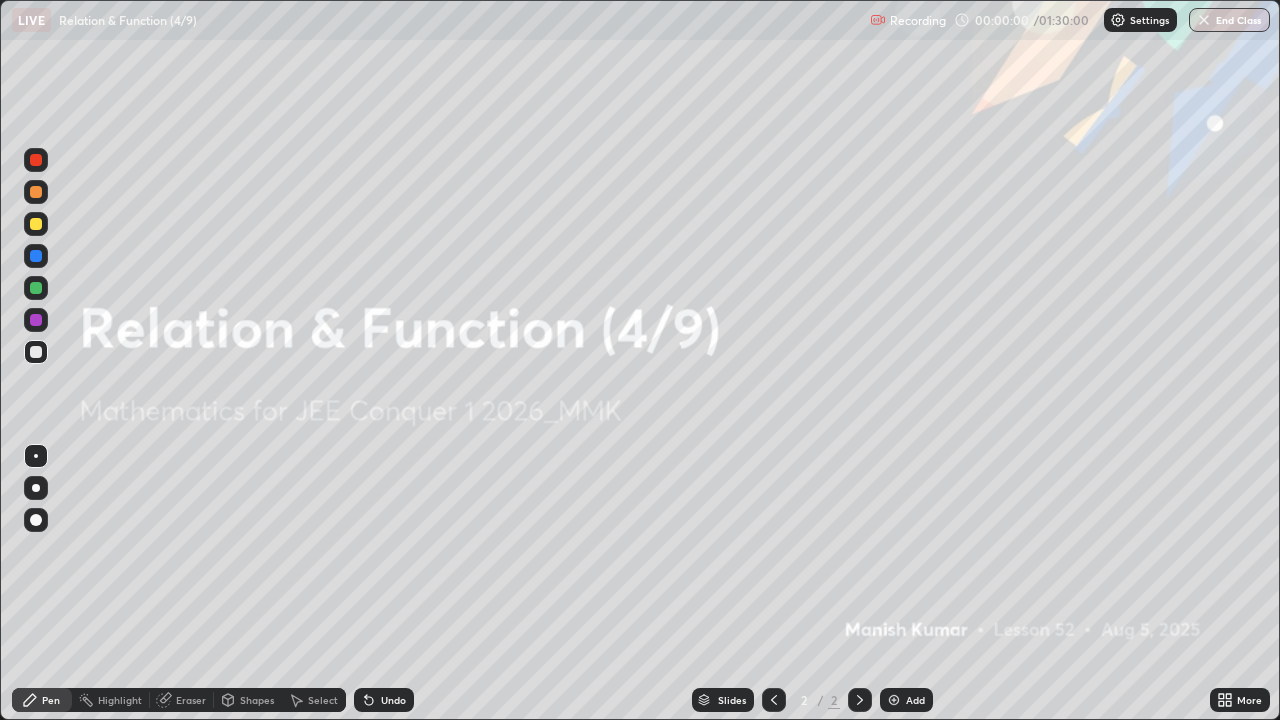 scroll, scrollTop: 99280, scrollLeft: 98720, axis: both 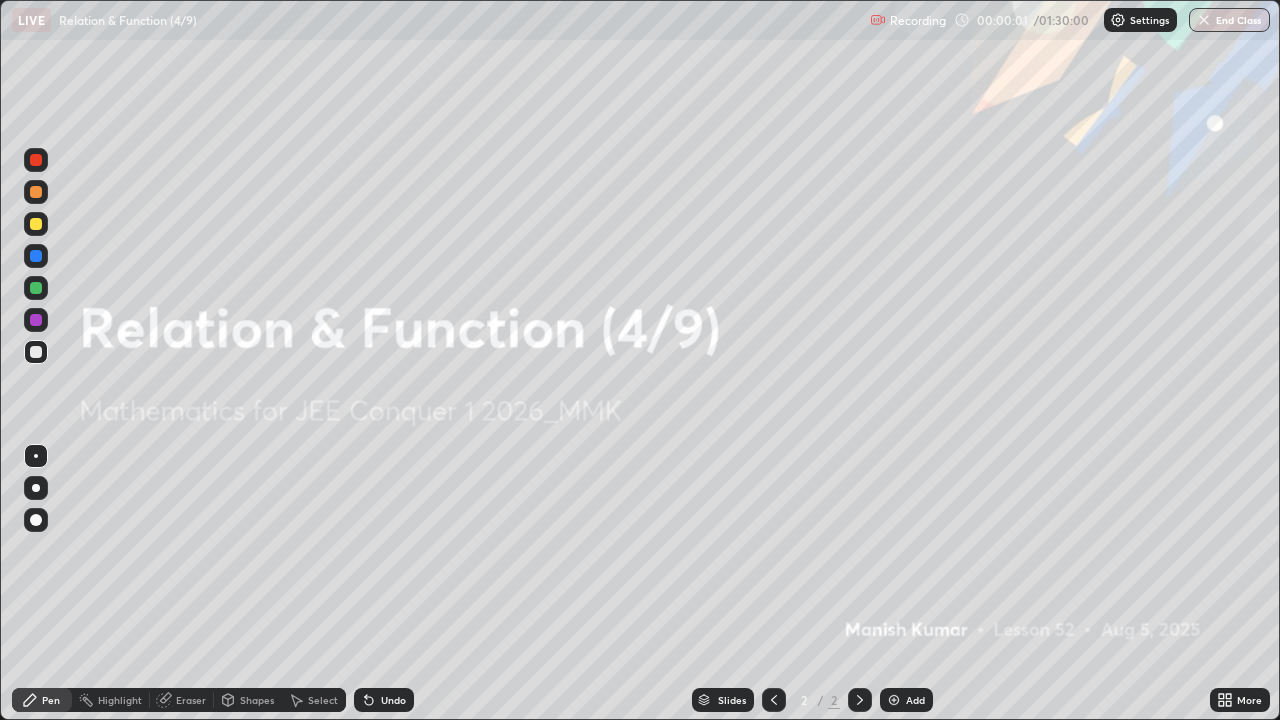 click on "Add" at bounding box center (915, 700) 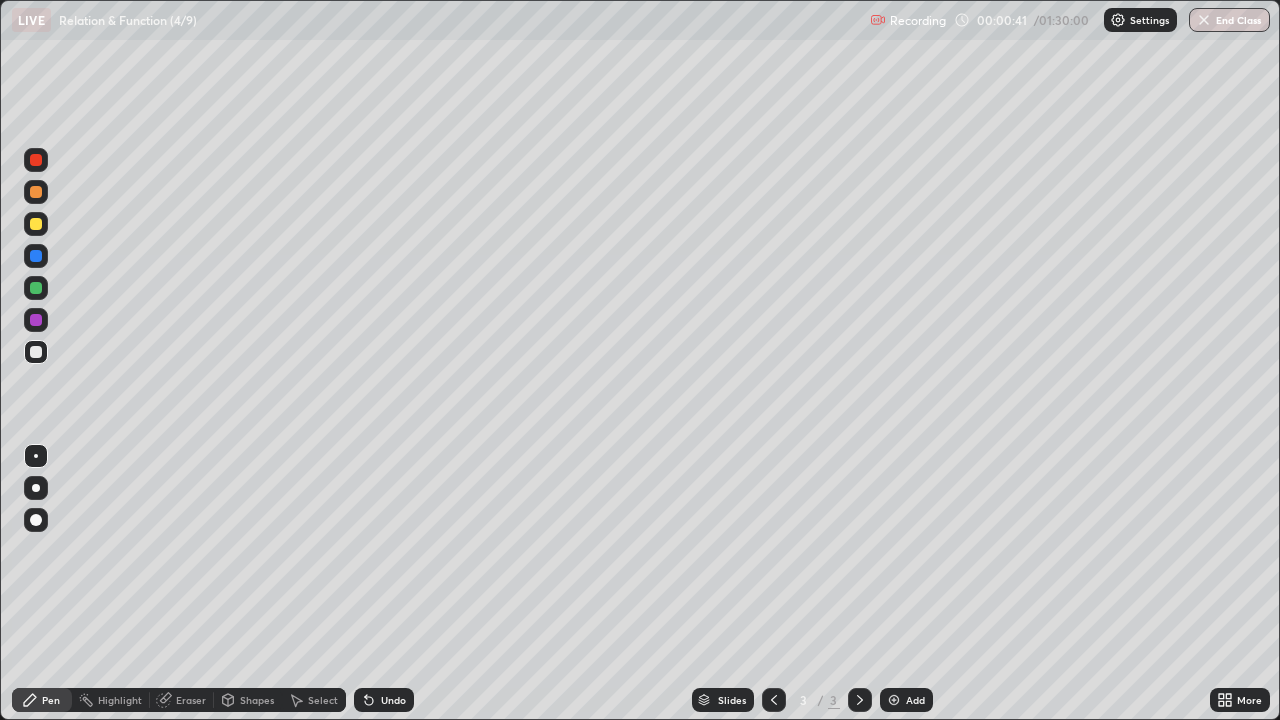 click at bounding box center (36, 224) 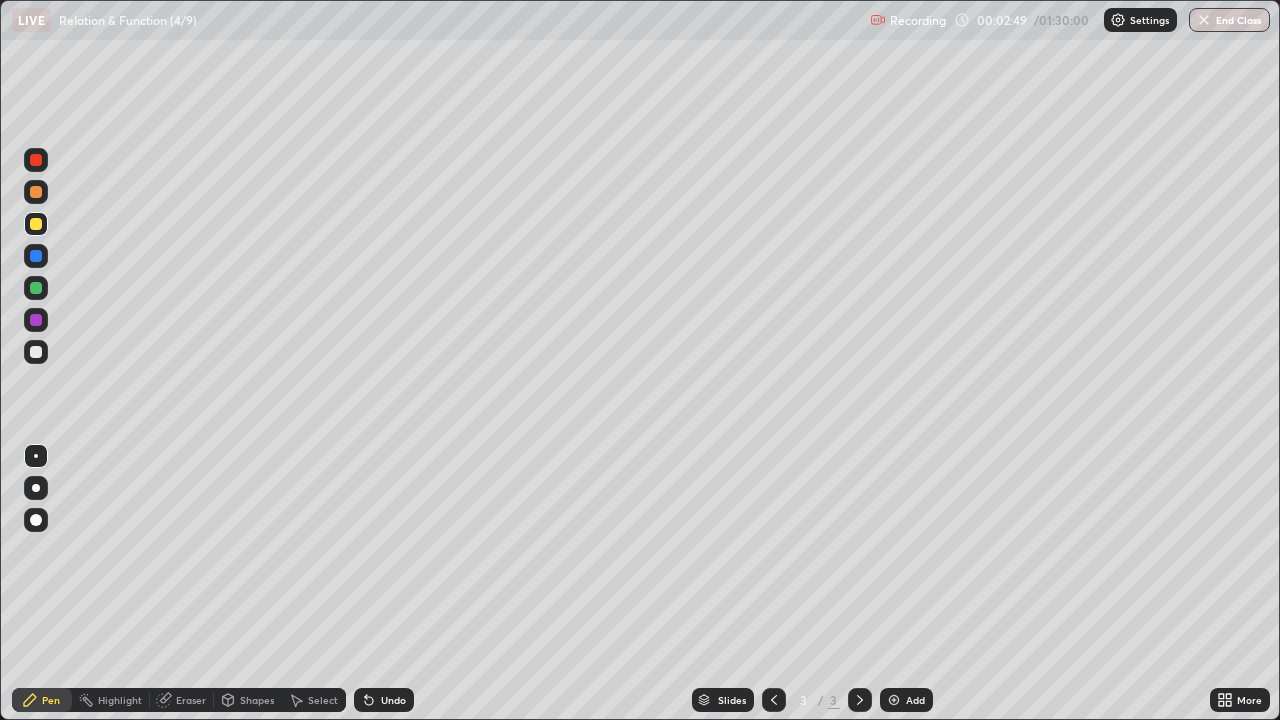 click on "Add" at bounding box center [915, 700] 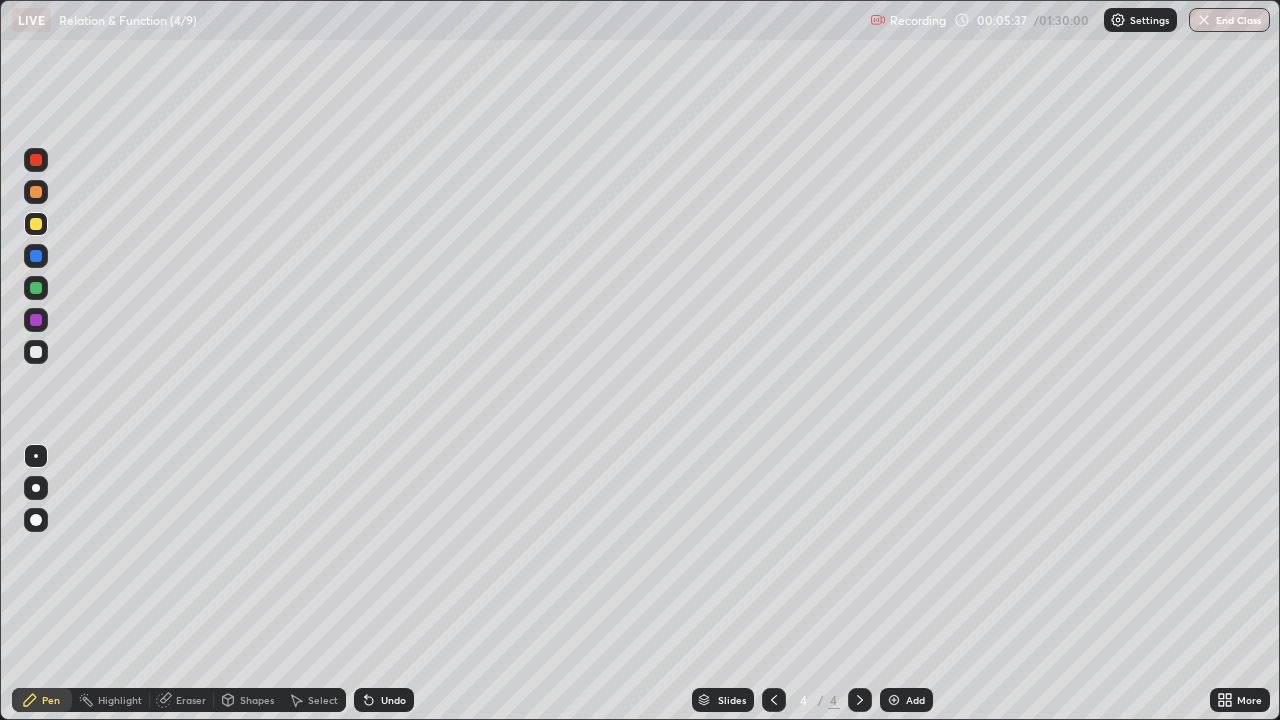 click at bounding box center (894, 700) 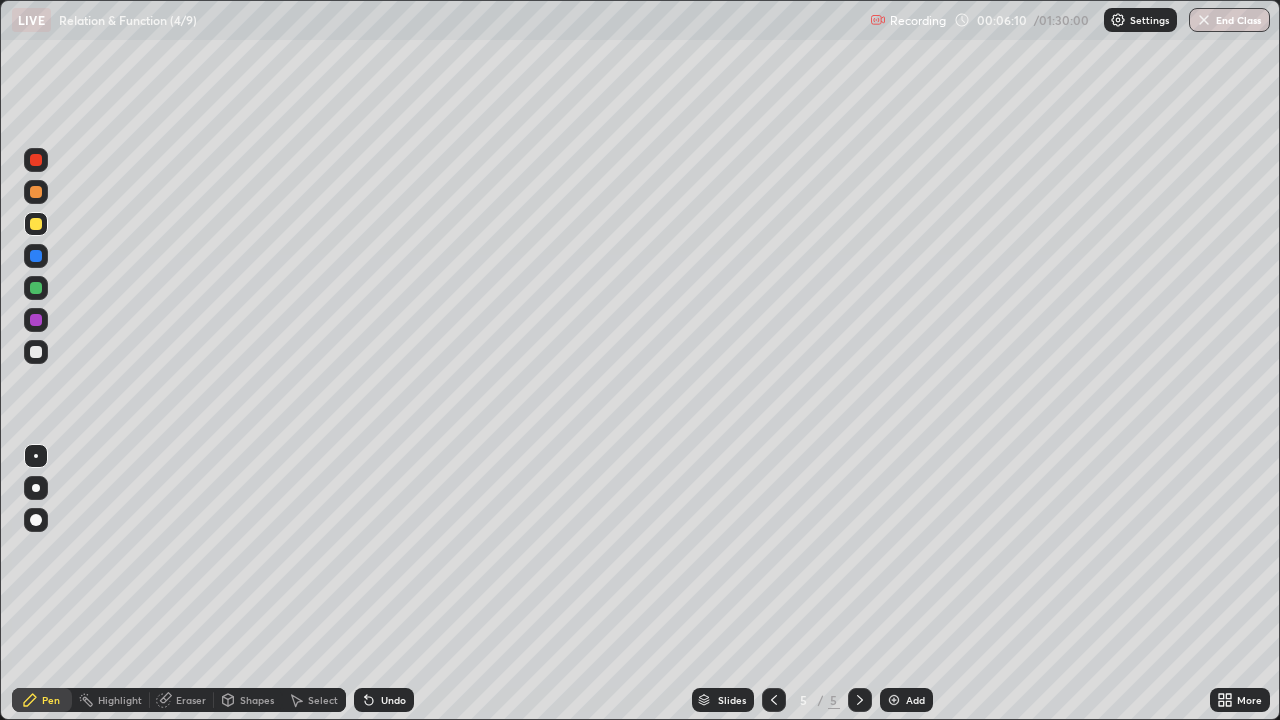 click at bounding box center (894, 700) 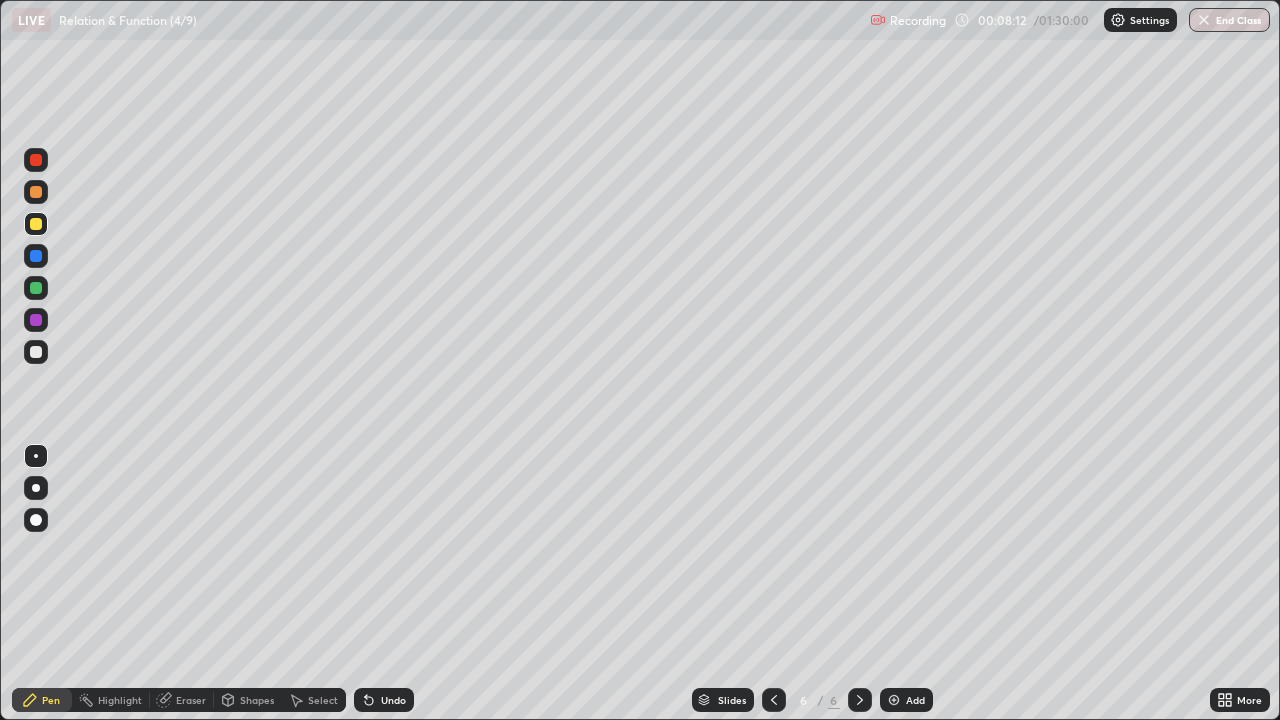 click on "Add" at bounding box center (906, 700) 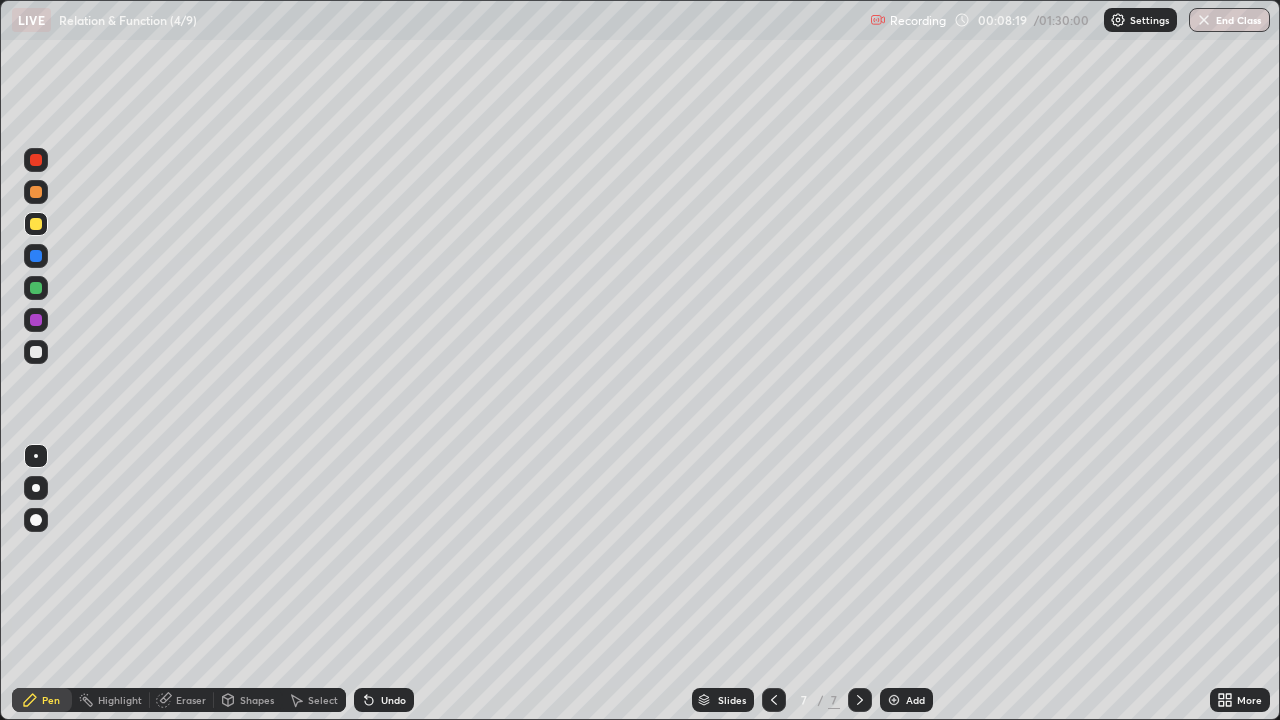 click on "Eraser" at bounding box center [182, 700] 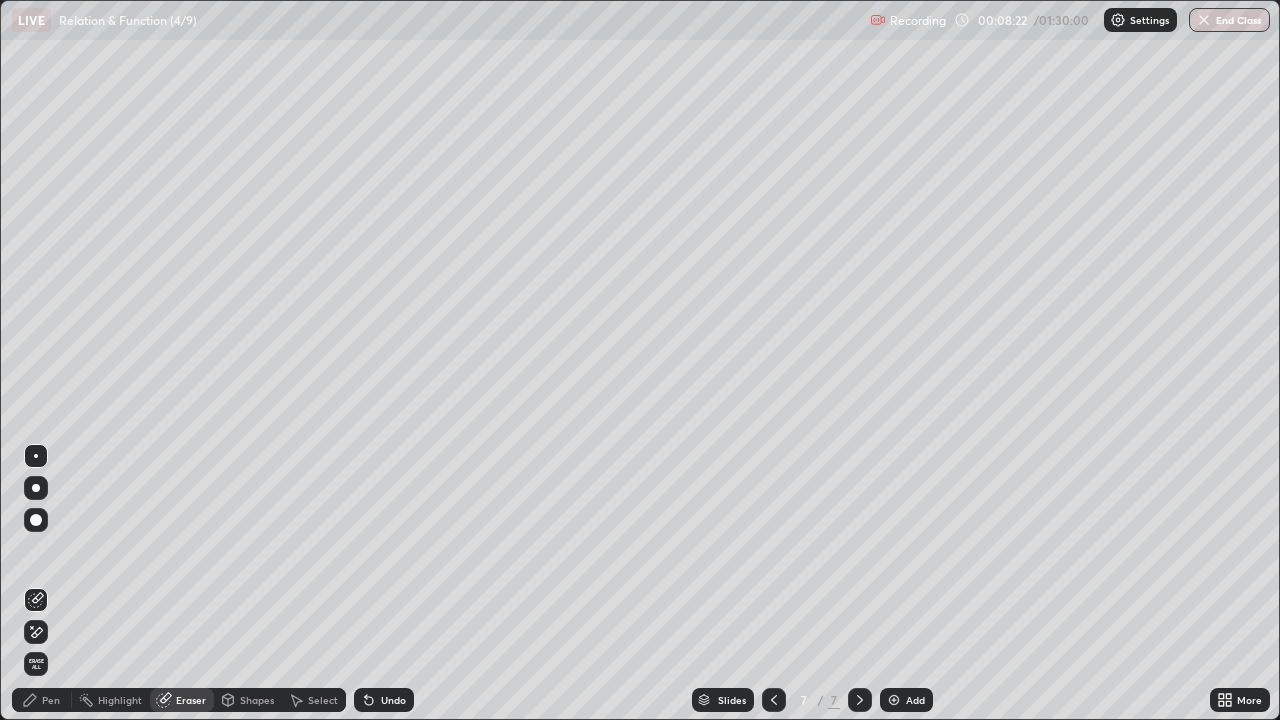 click on "Pen" at bounding box center [51, 700] 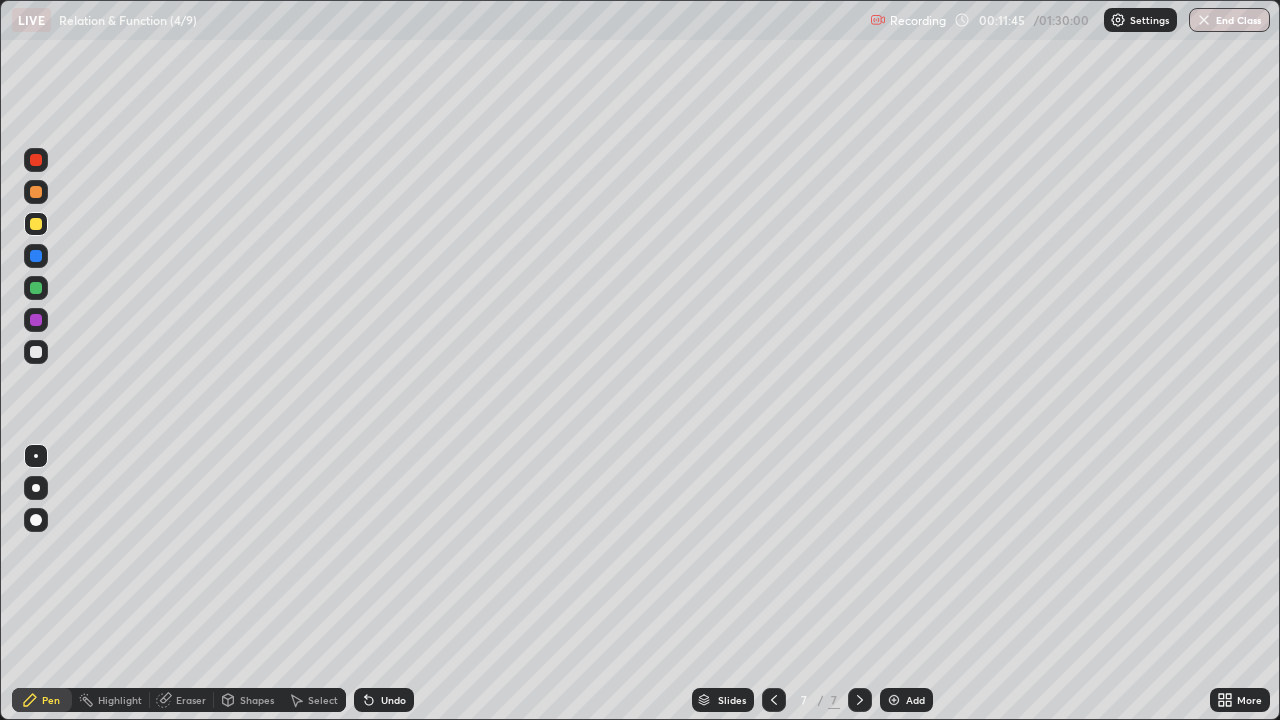 click on "Add" at bounding box center (915, 700) 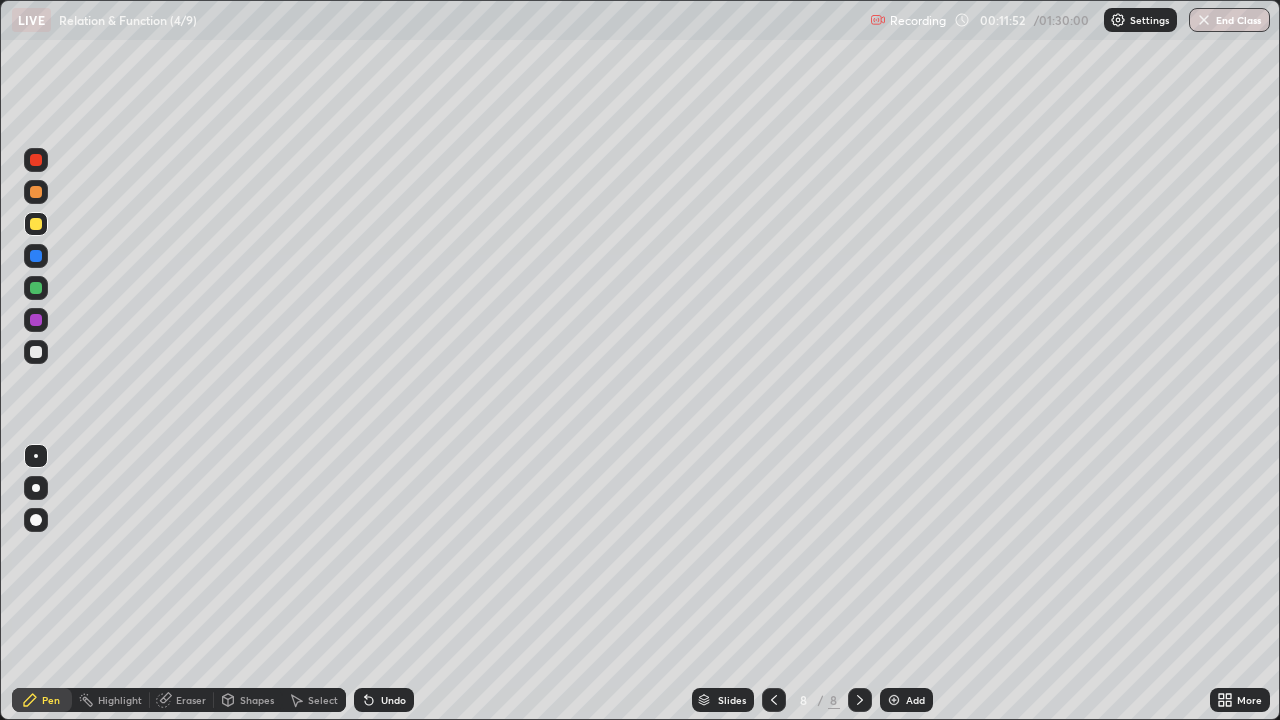 click 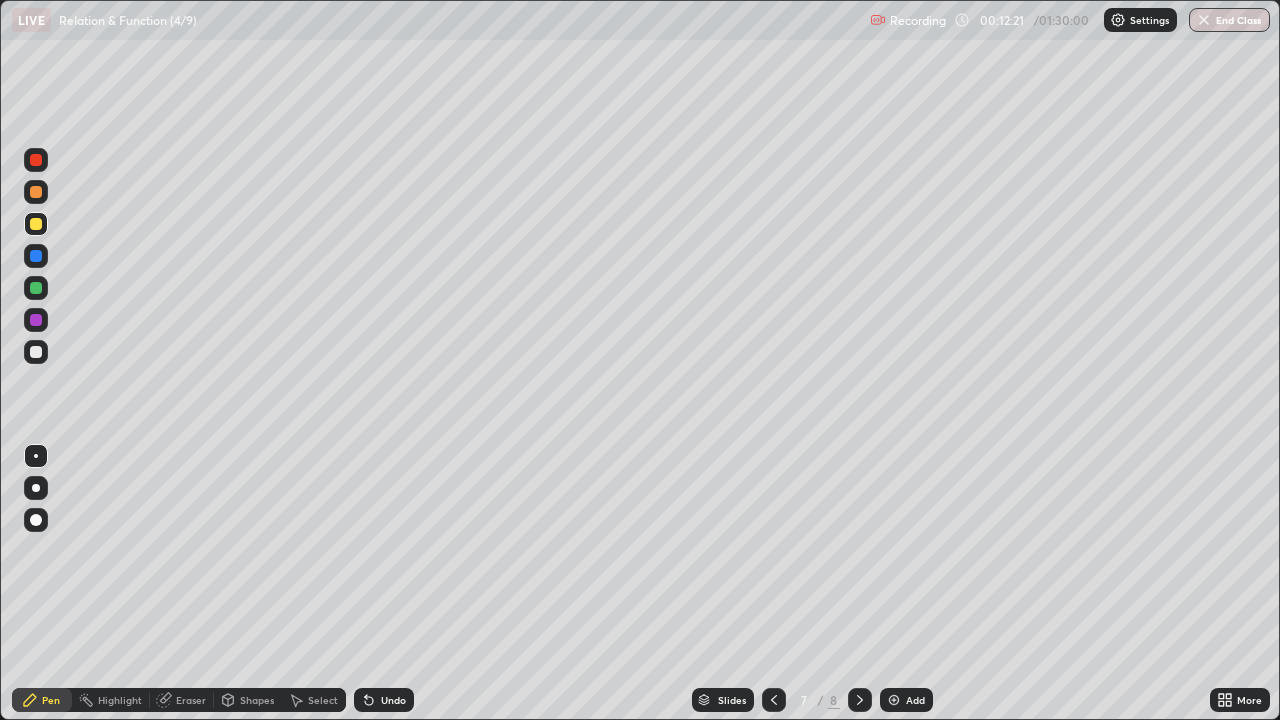 click at bounding box center (894, 700) 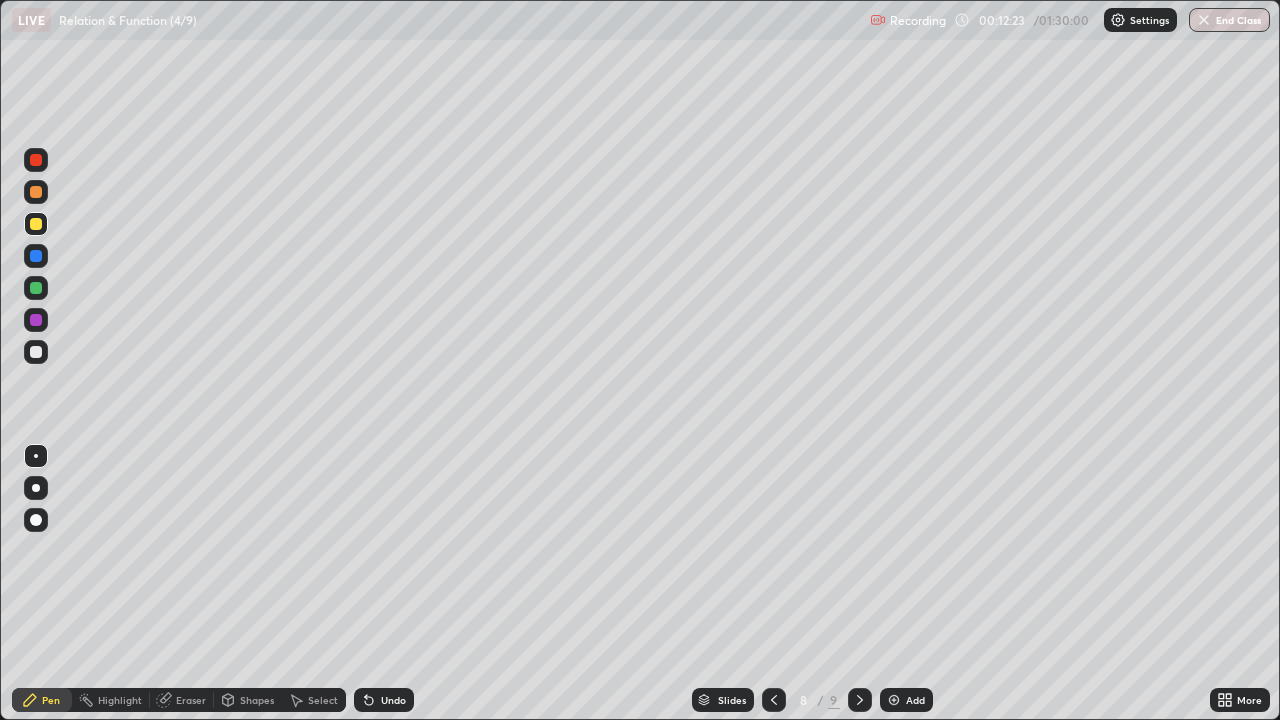 click at bounding box center (774, 700) 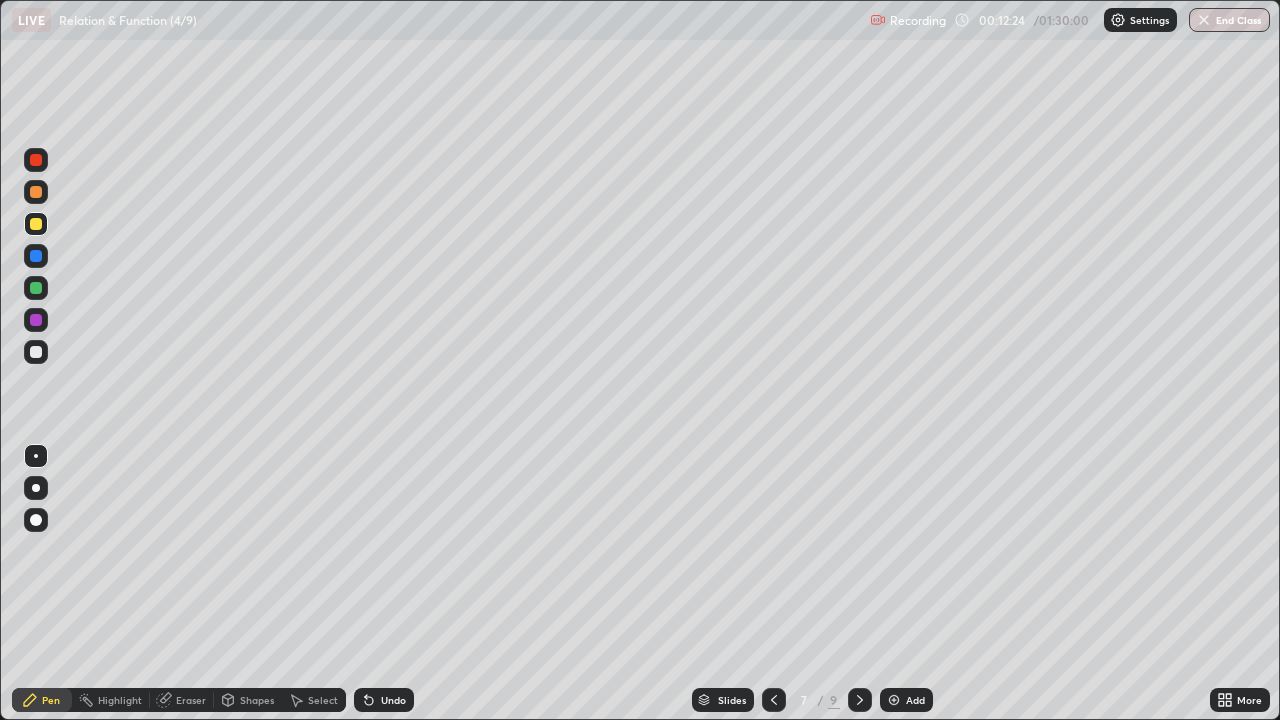click 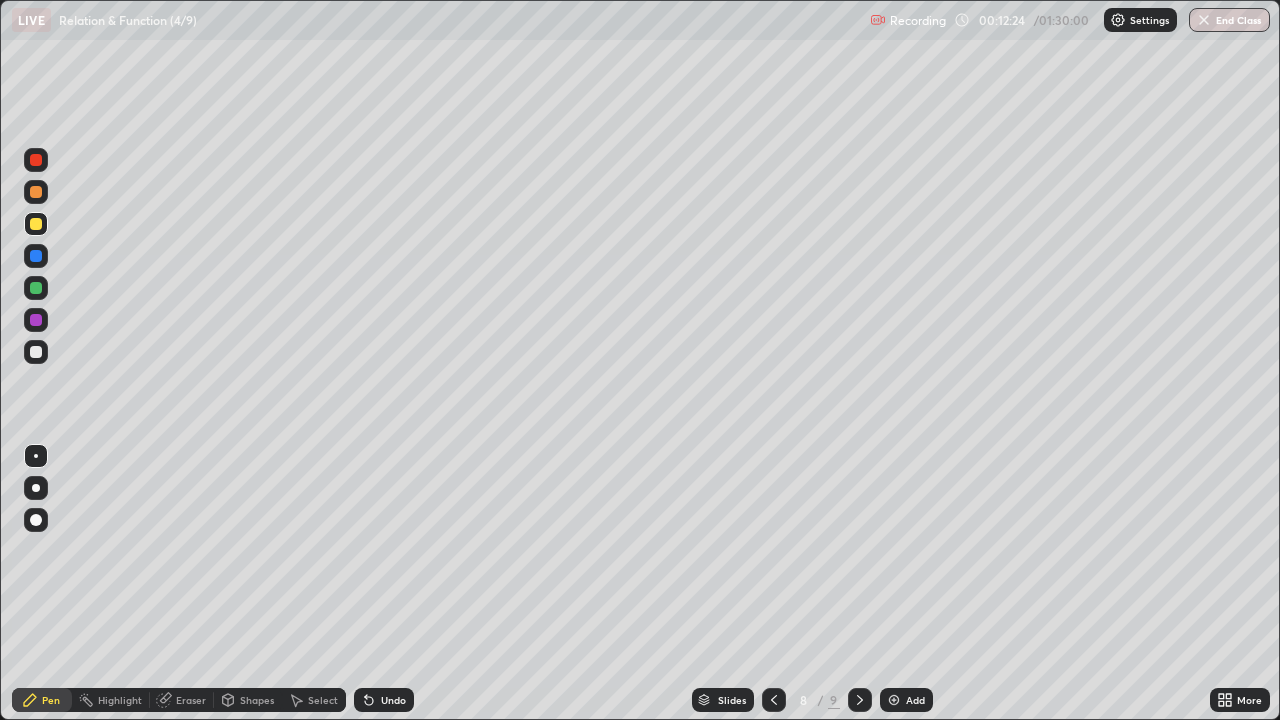 click 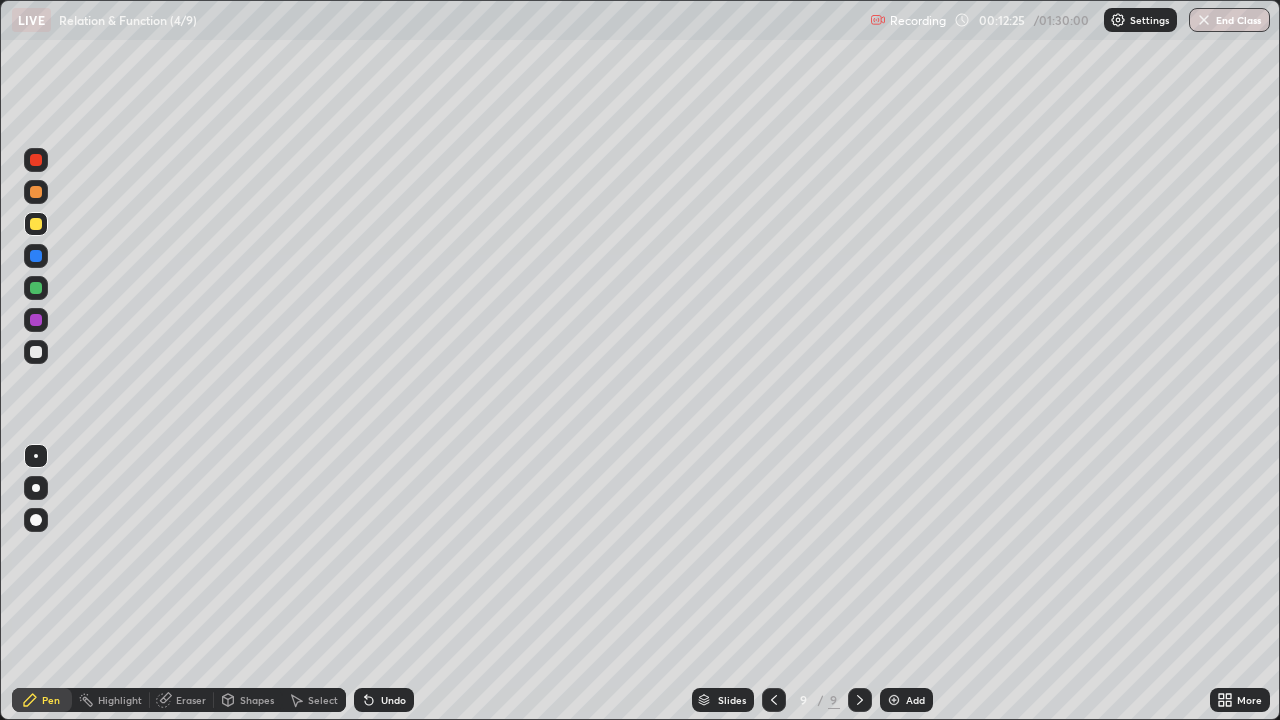 click 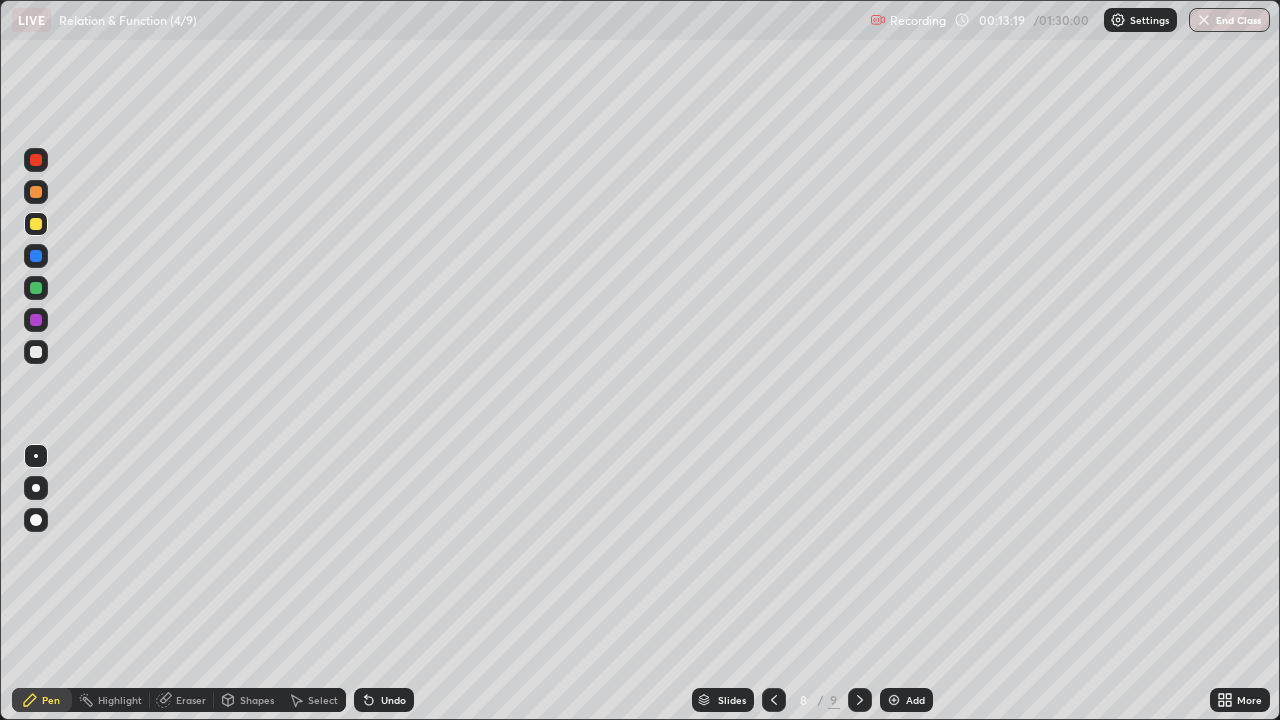 click on "Setting up your live class" at bounding box center [640, 360] 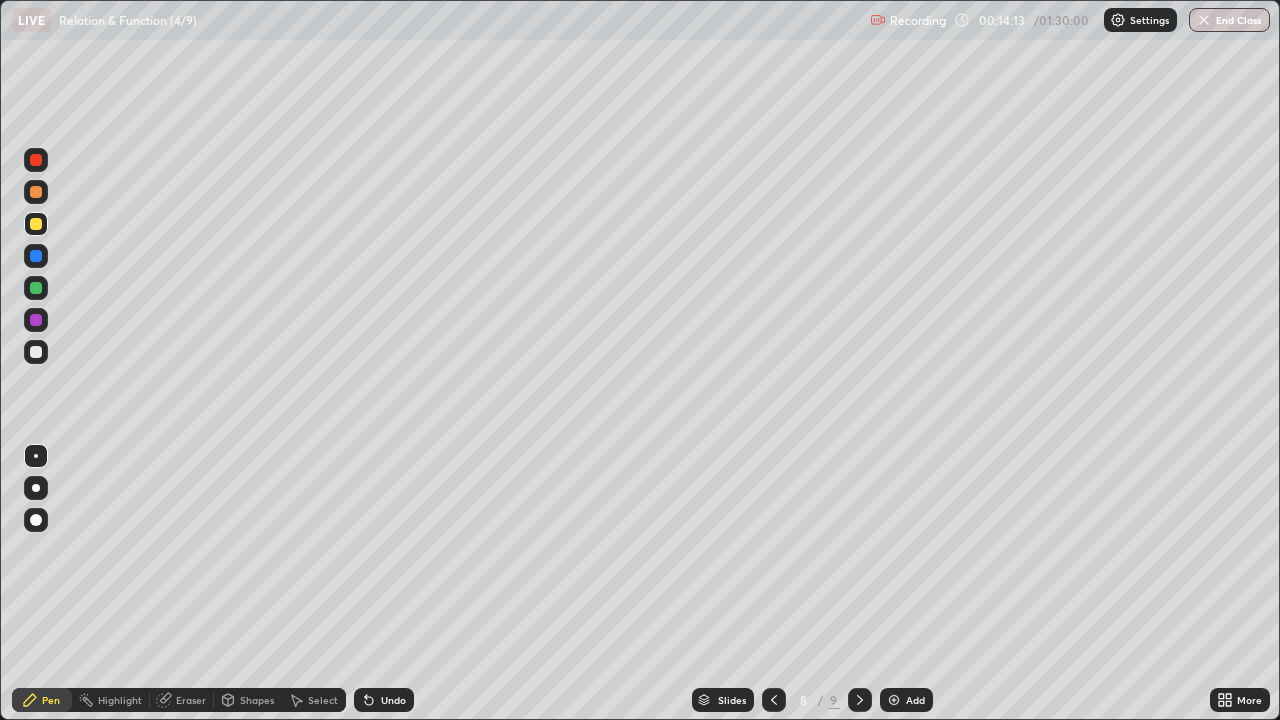 click on "Eraser" at bounding box center [191, 700] 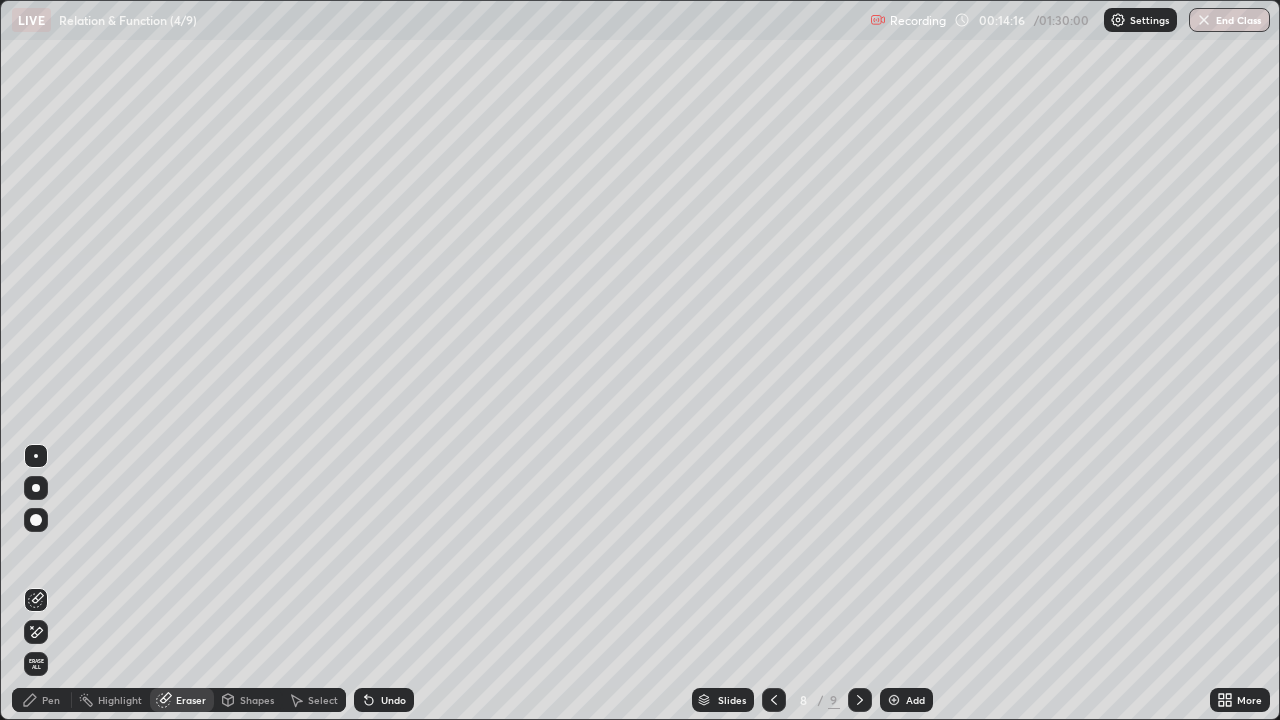 click 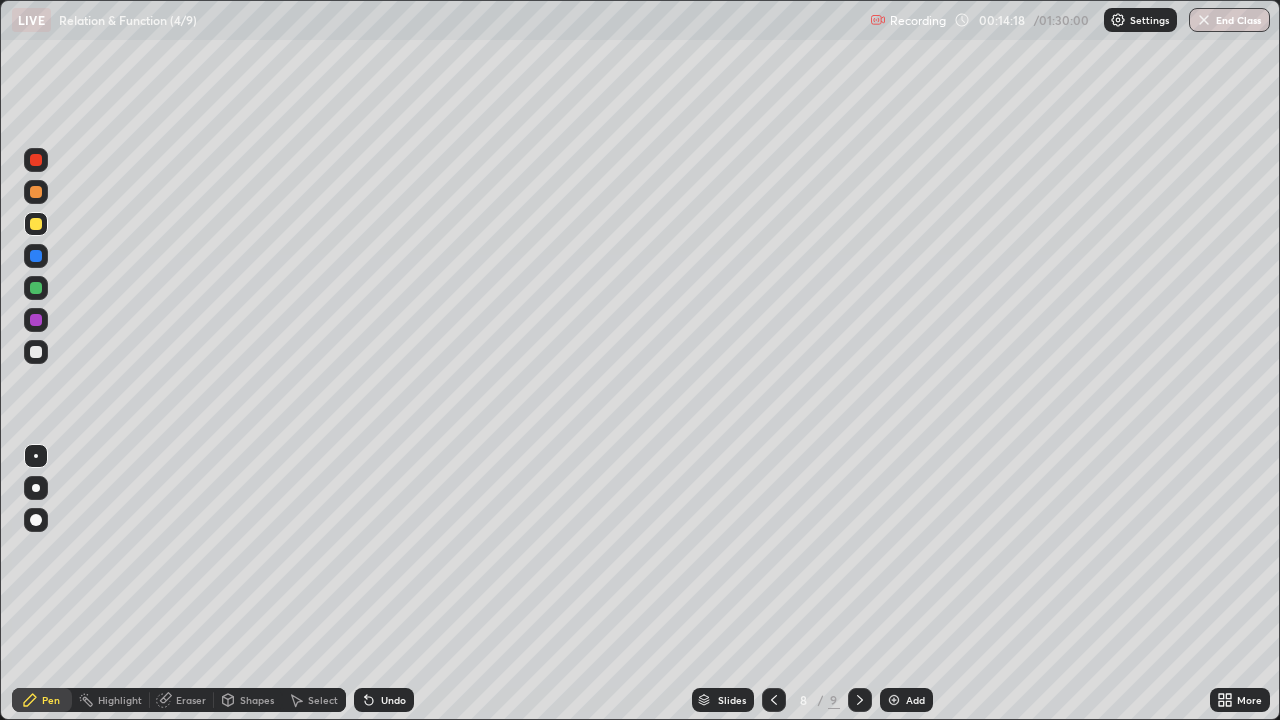 click 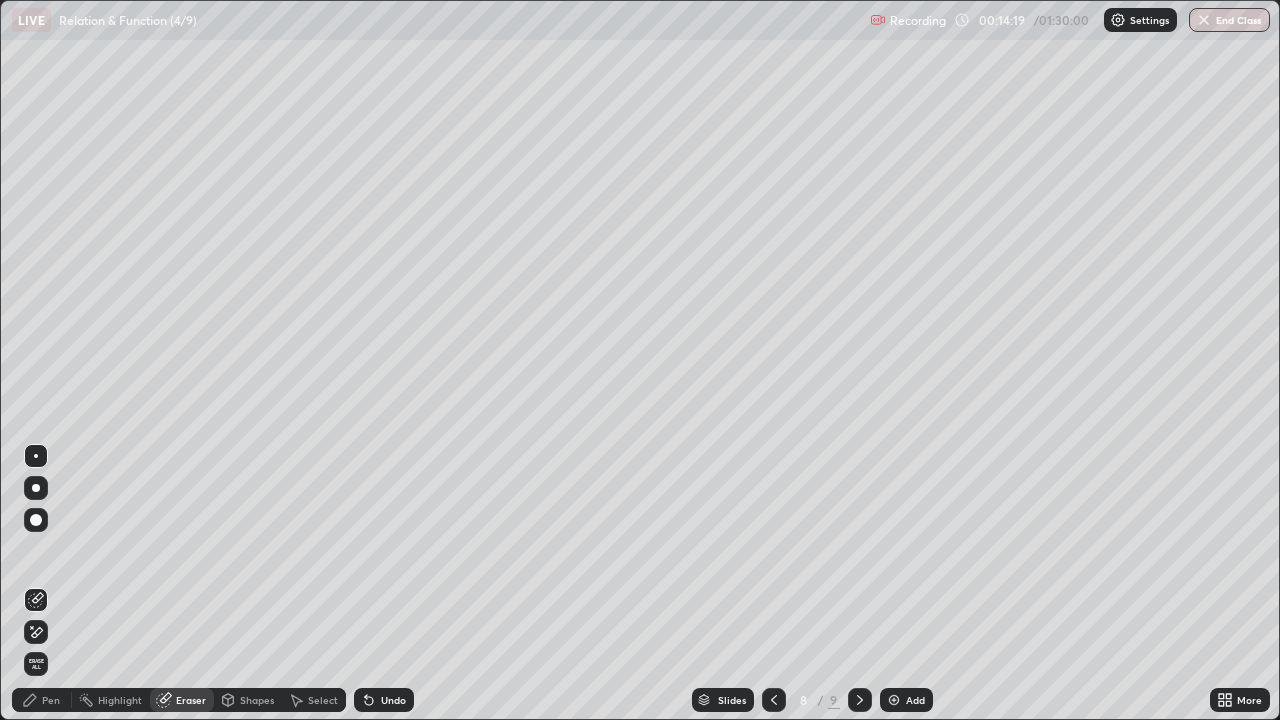click 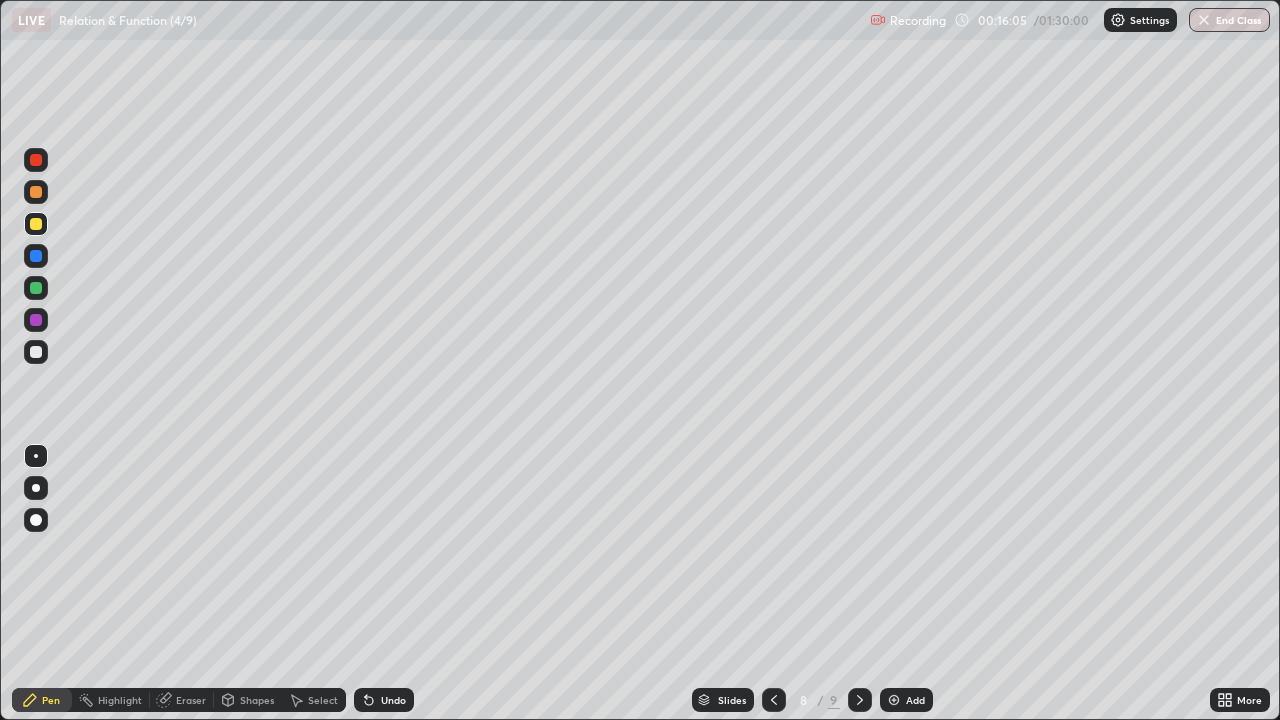 click 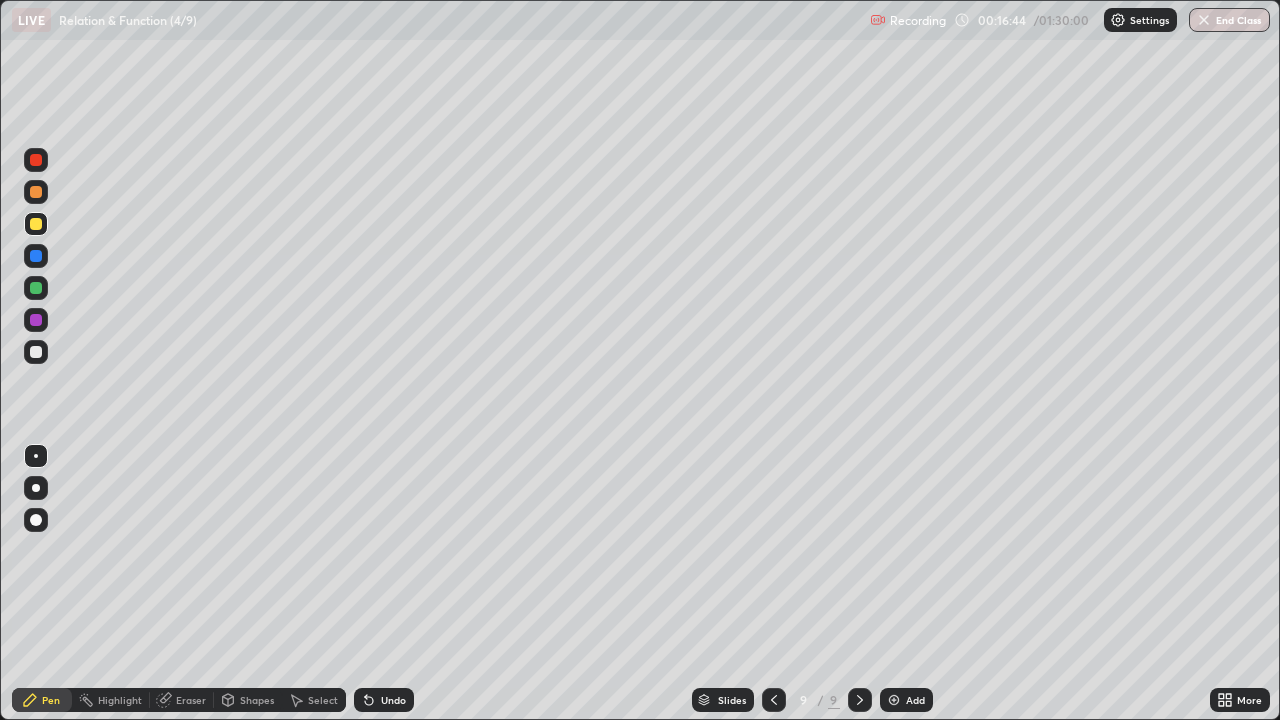 click 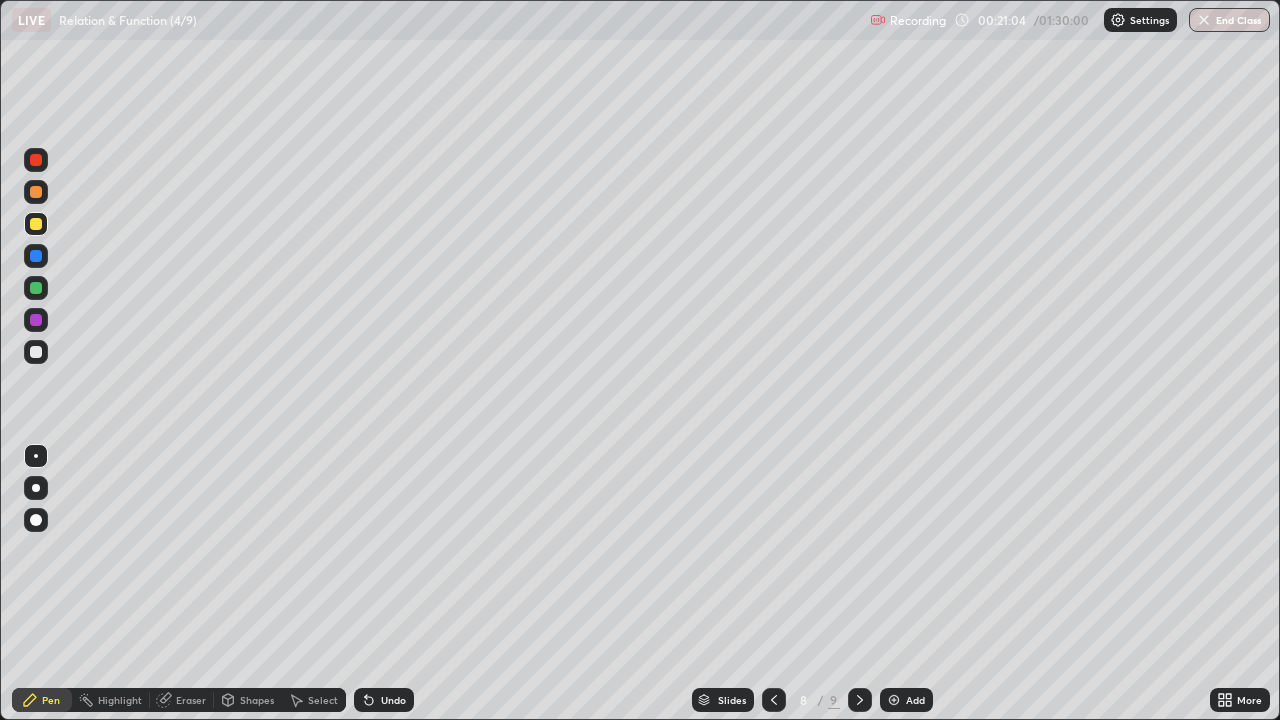 click on "Add" at bounding box center (915, 700) 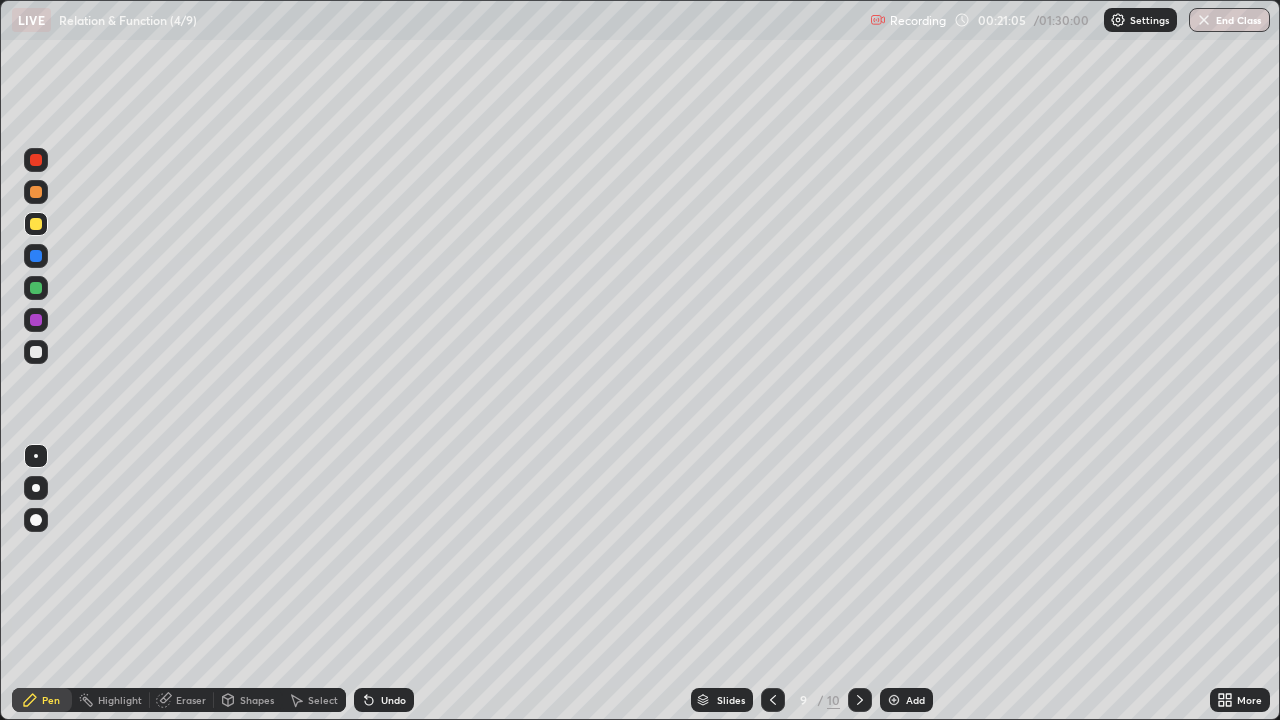 click 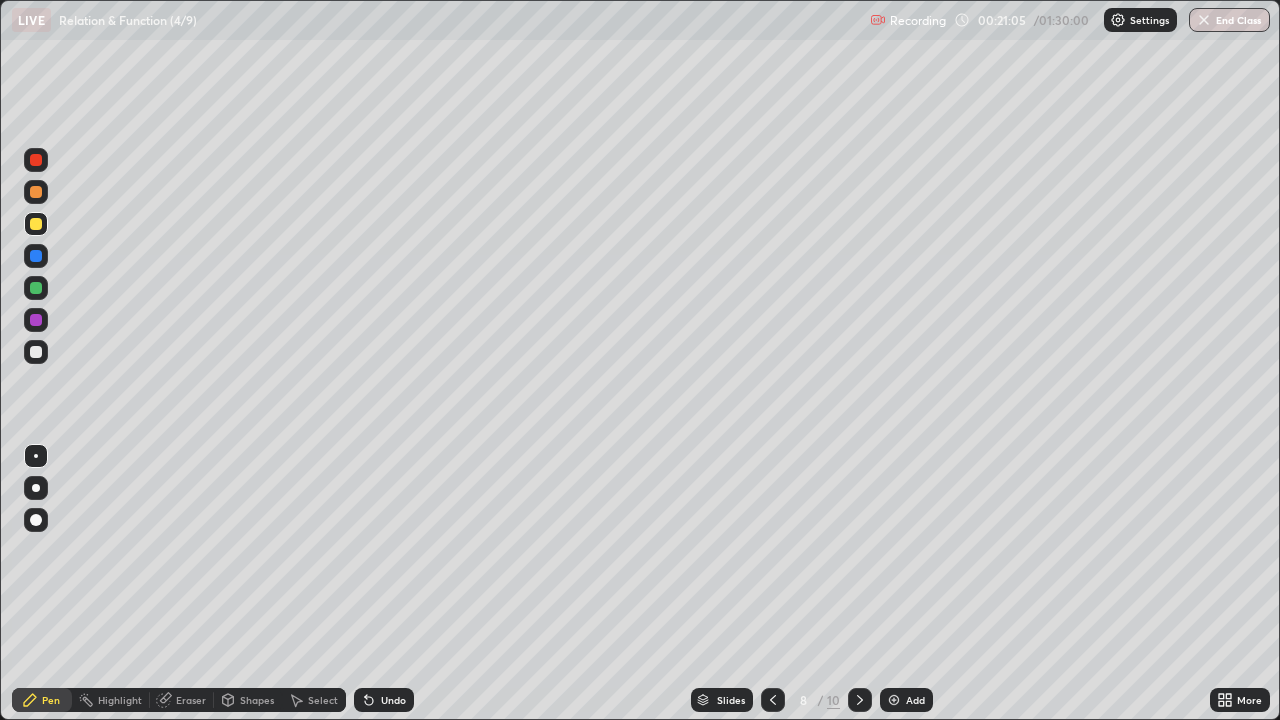 click 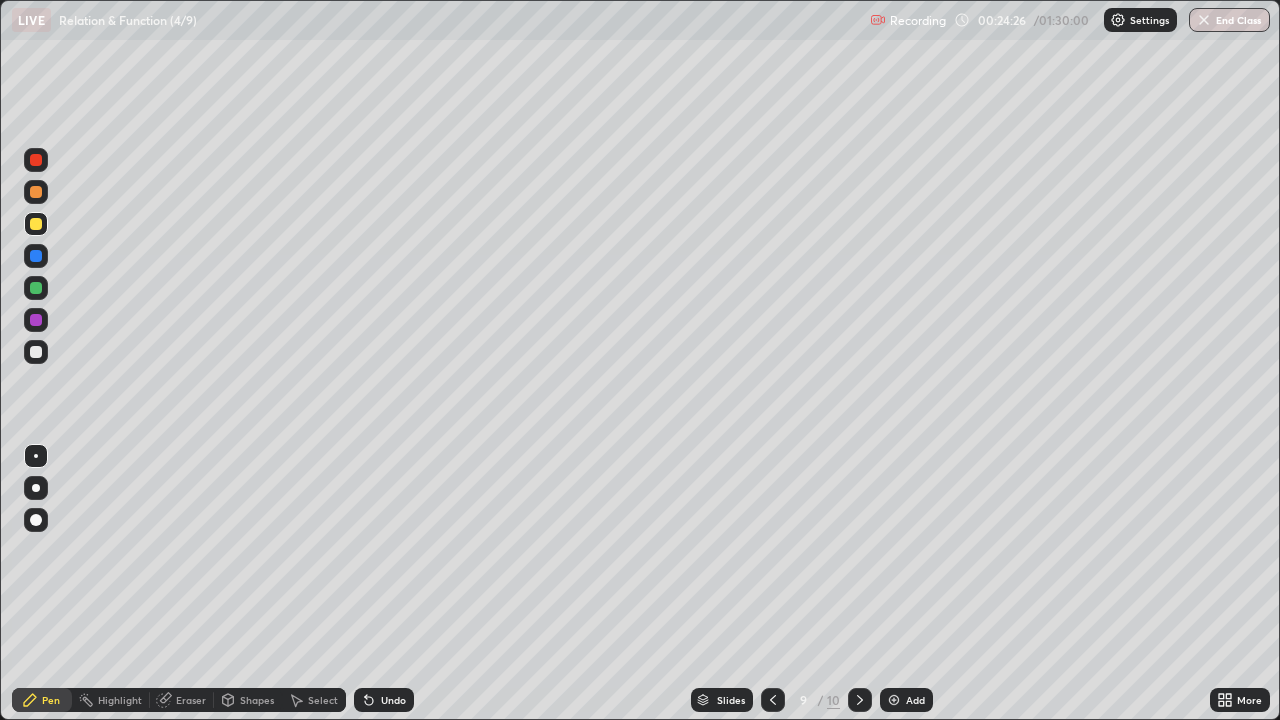 click 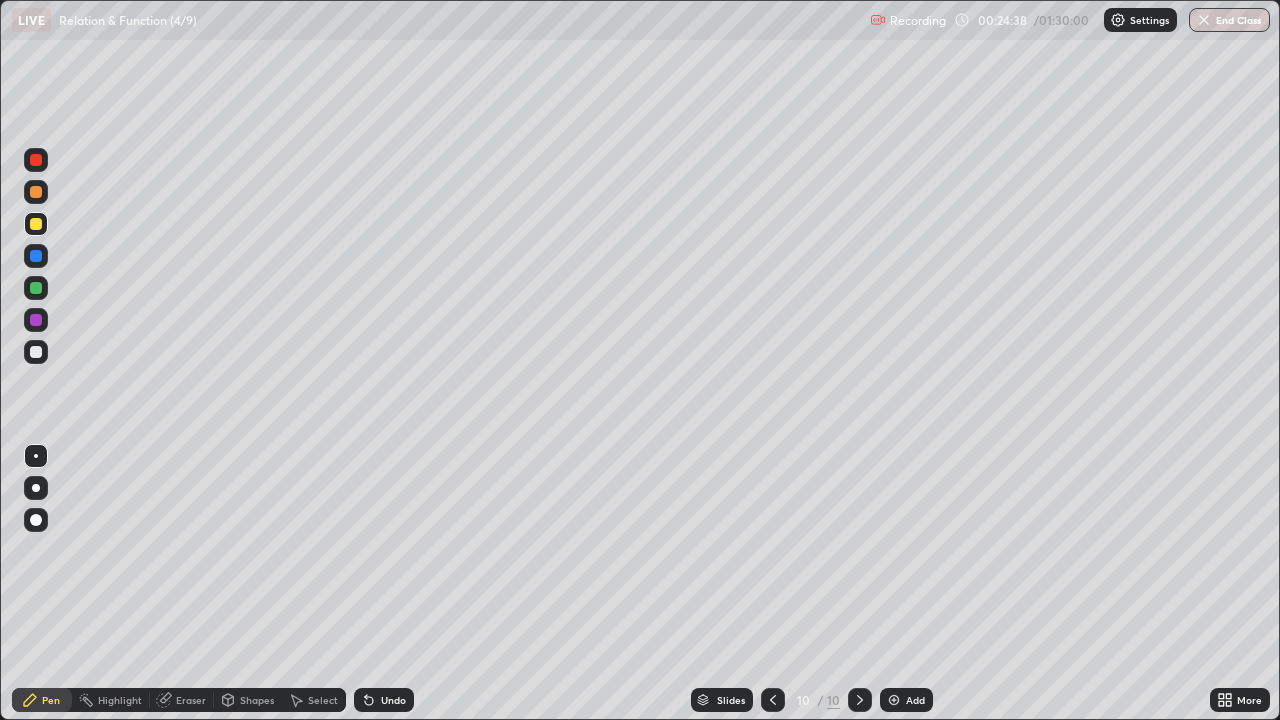 click on "Add" at bounding box center (906, 700) 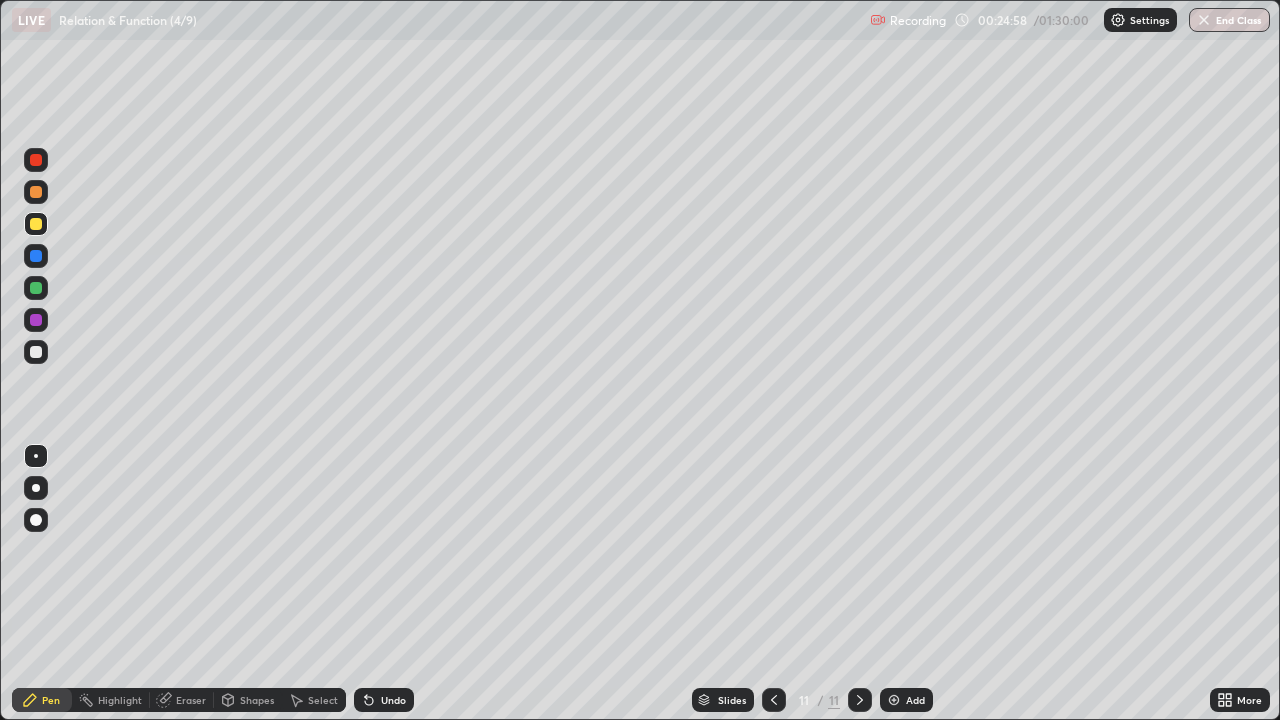 click at bounding box center [36, 288] 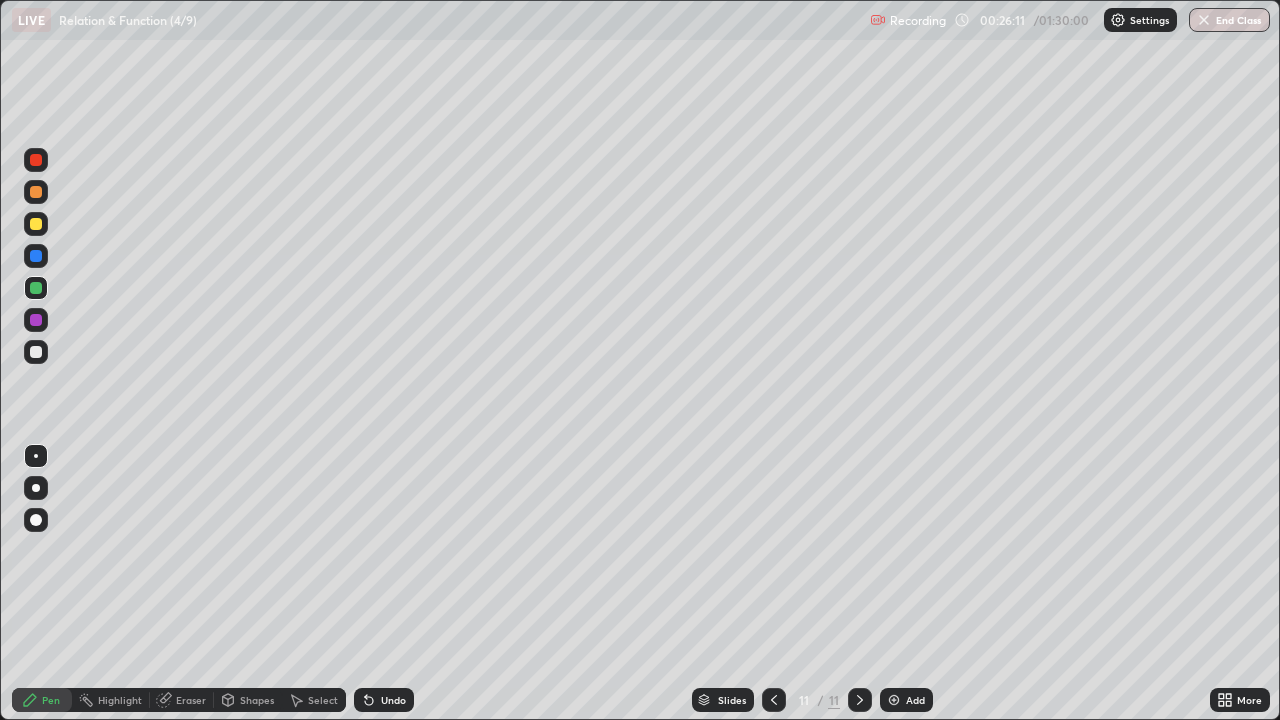 click at bounding box center (36, 352) 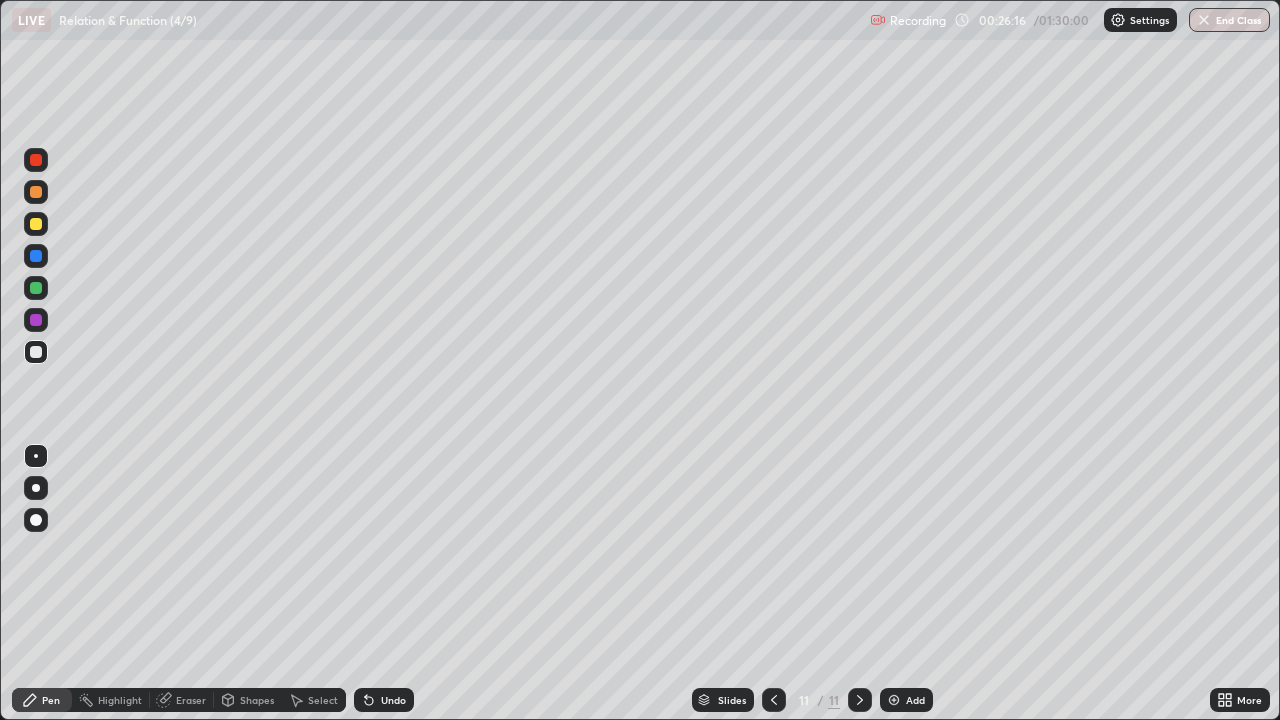 click at bounding box center (36, 224) 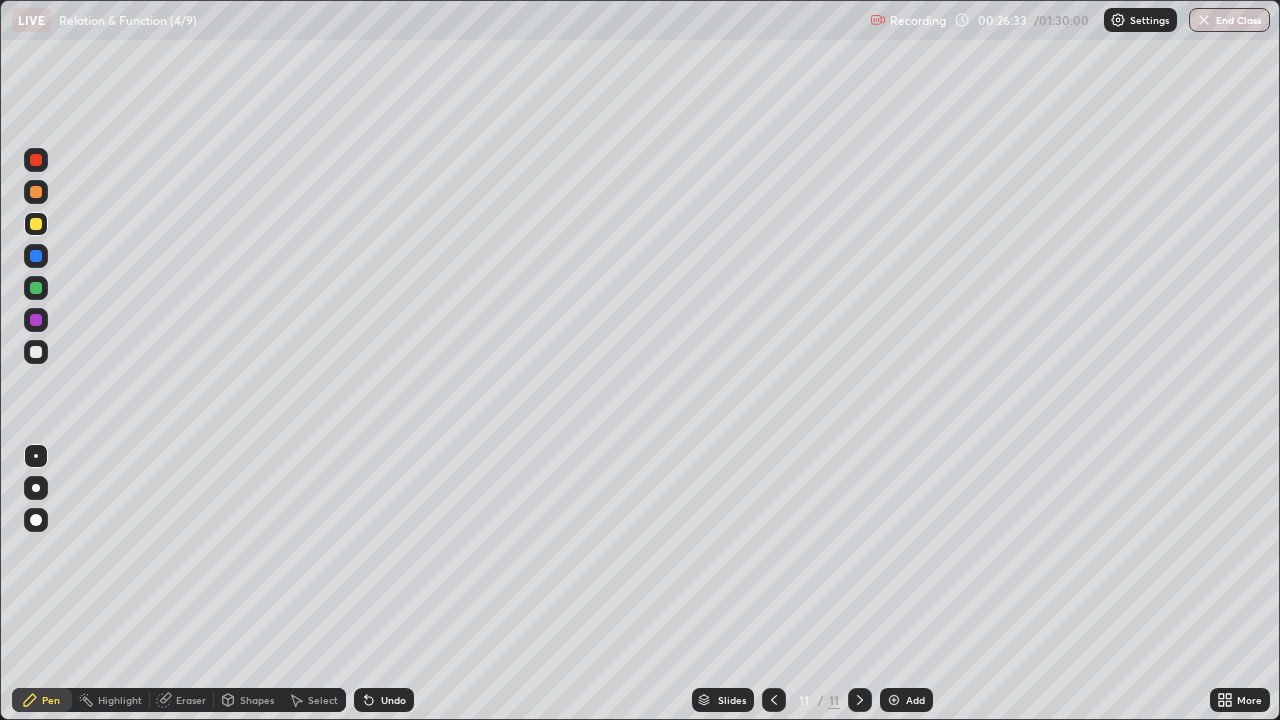 click at bounding box center [36, 160] 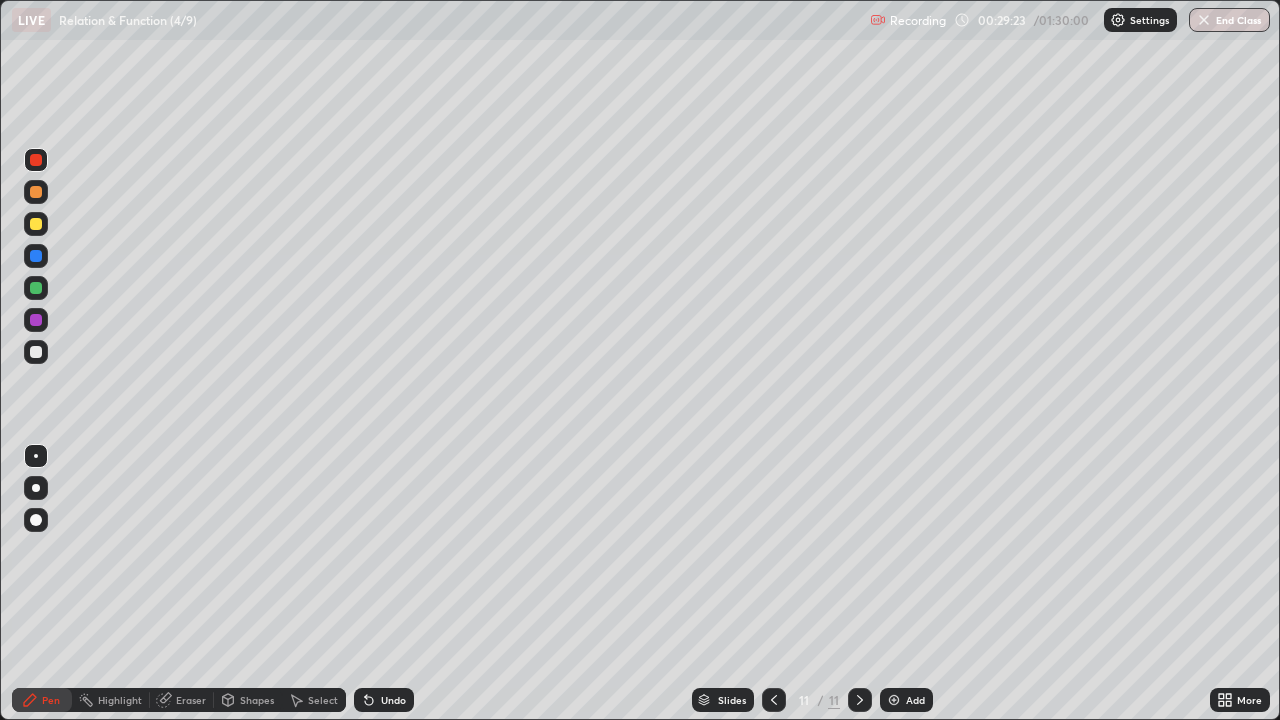 click at bounding box center (36, 320) 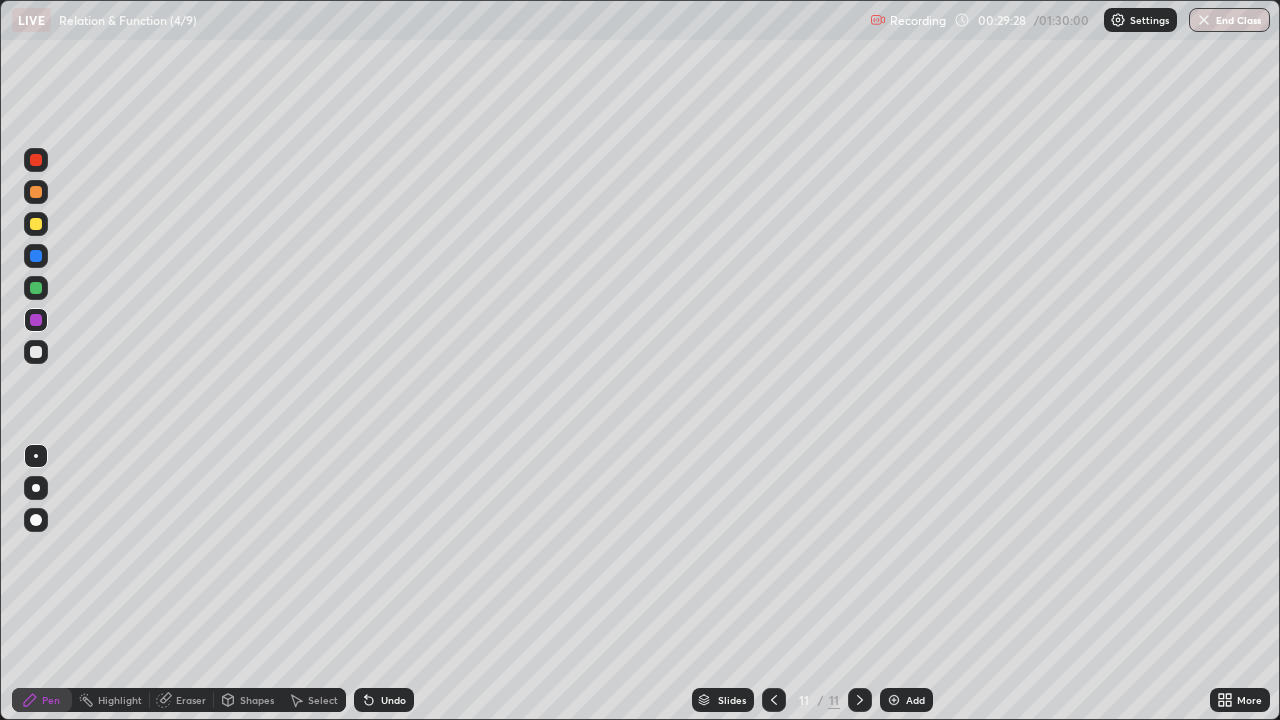 click at bounding box center (36, 160) 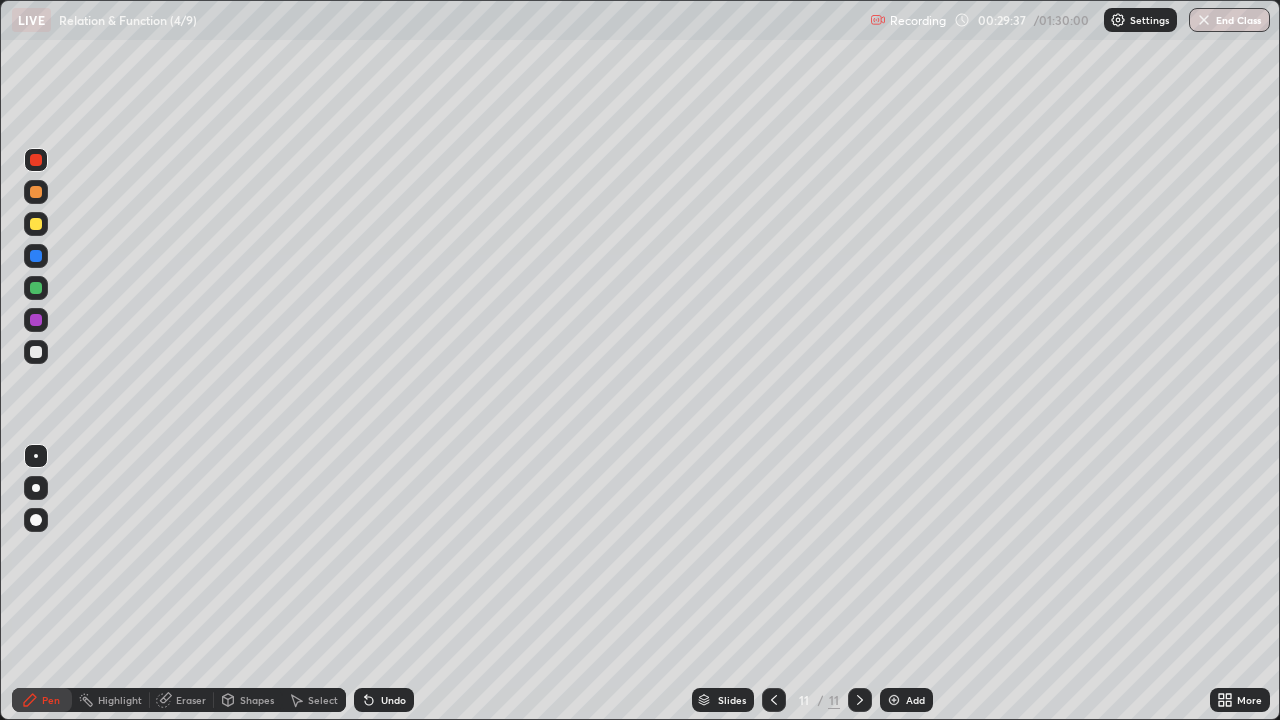 click at bounding box center [36, 256] 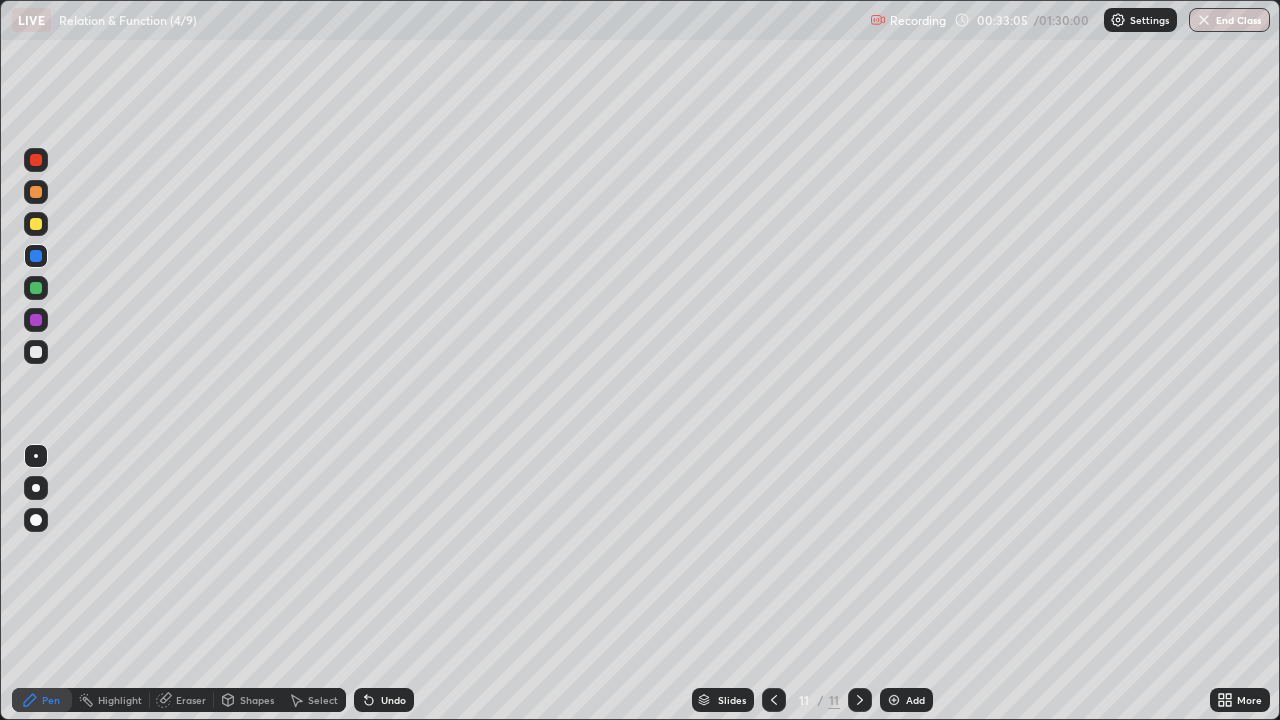click on "Add" at bounding box center [915, 700] 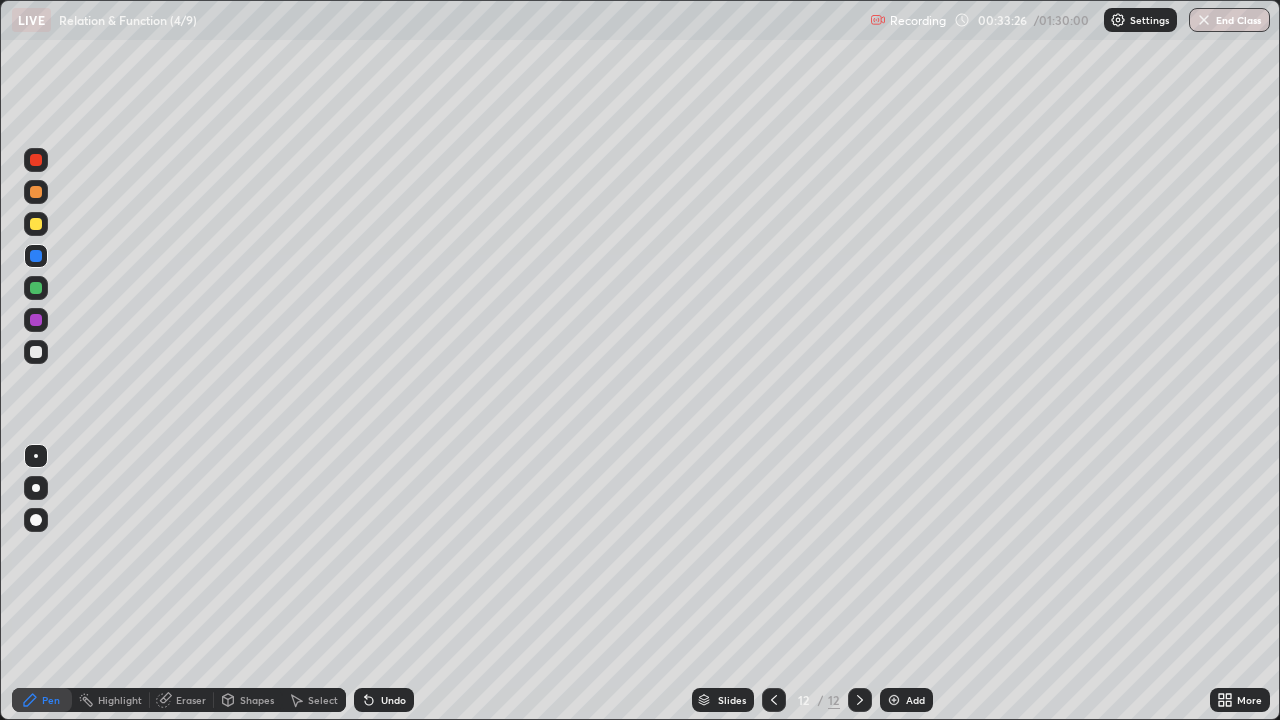 click at bounding box center [36, 352] 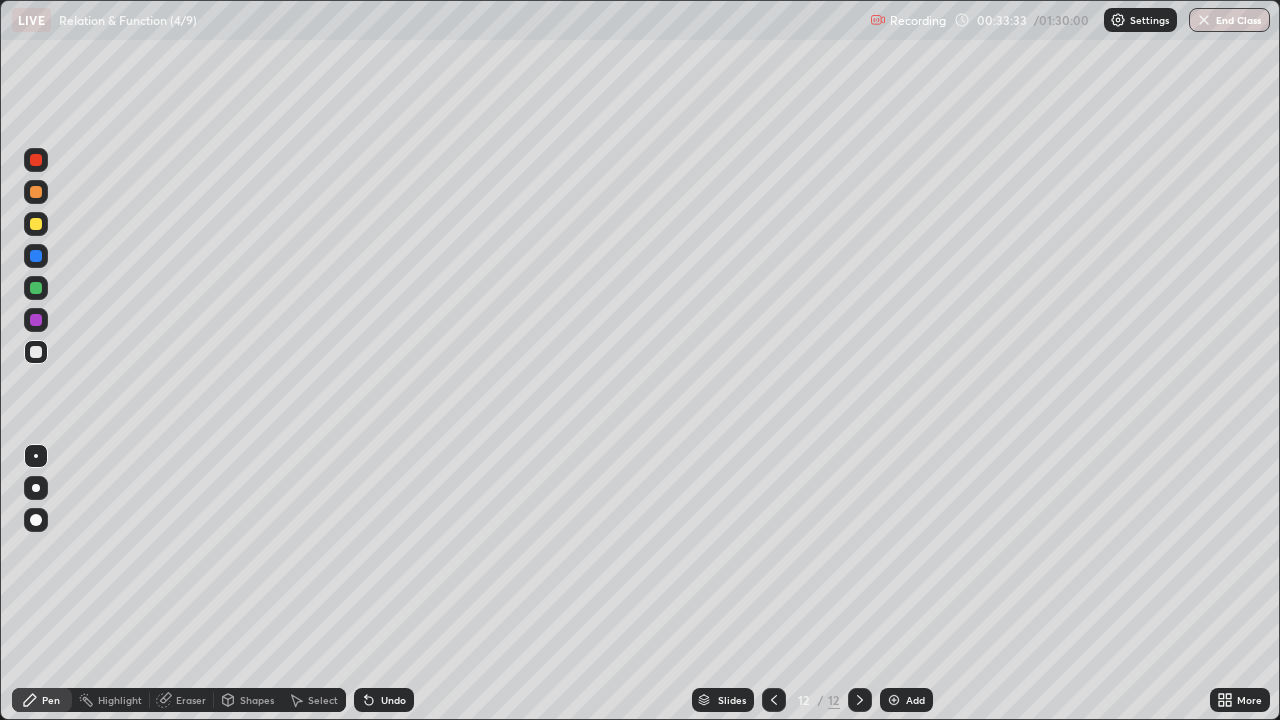 click at bounding box center (36, 192) 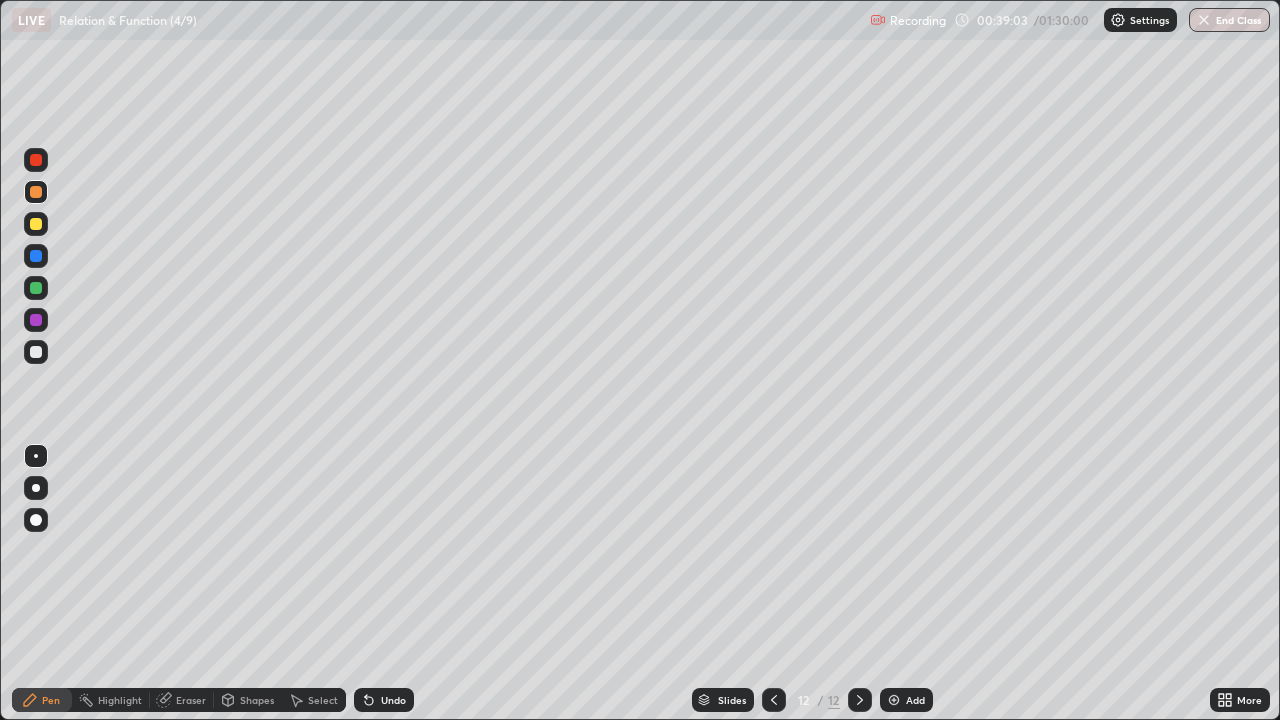 click at bounding box center (36, 160) 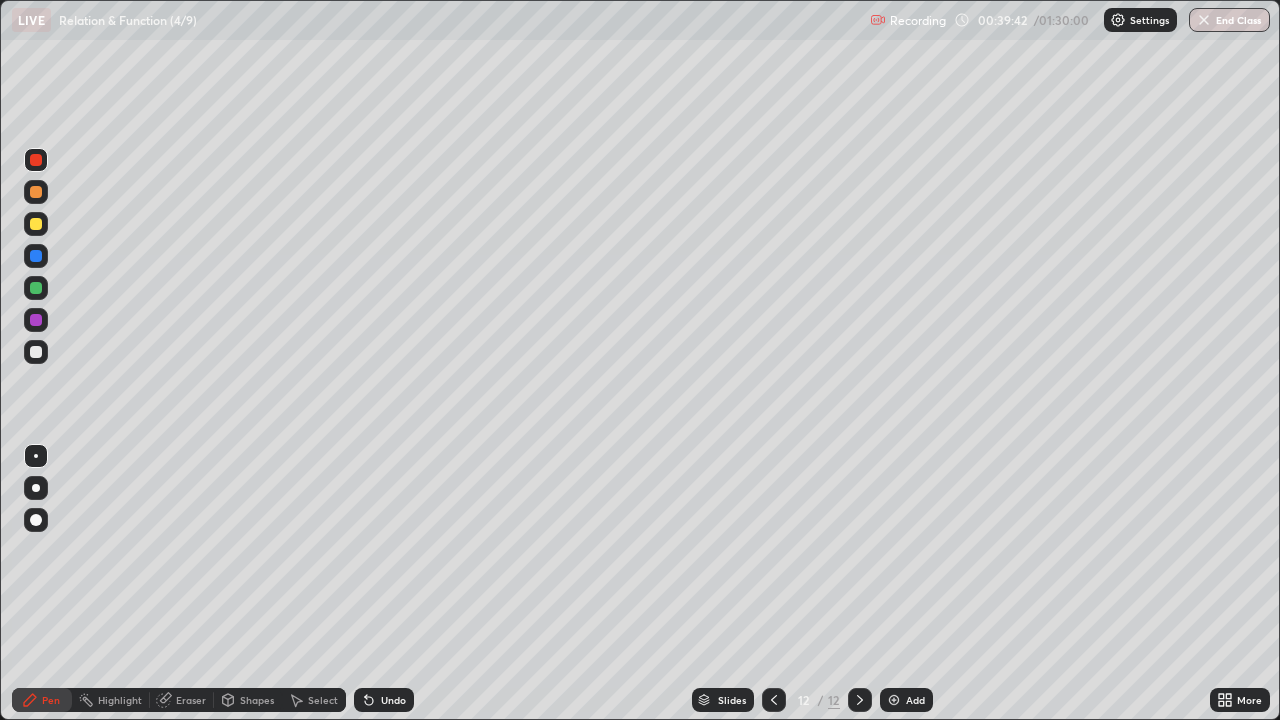 click at bounding box center [894, 700] 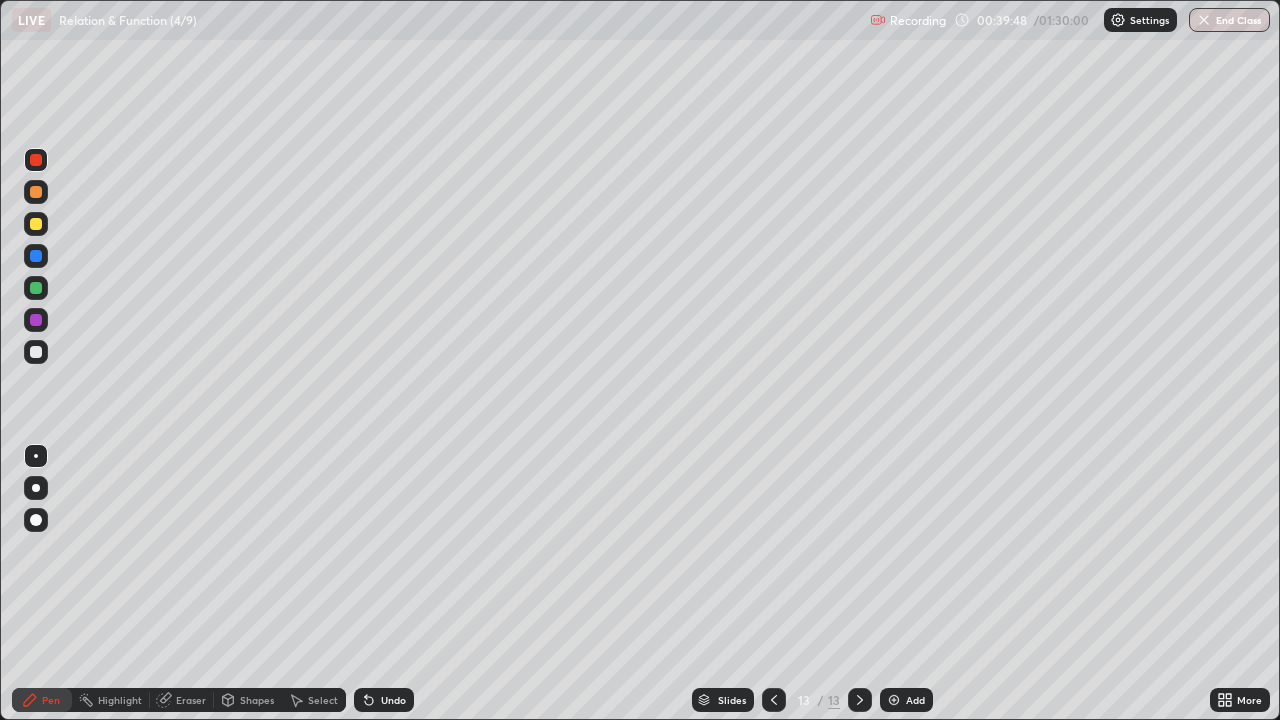 click at bounding box center (36, 288) 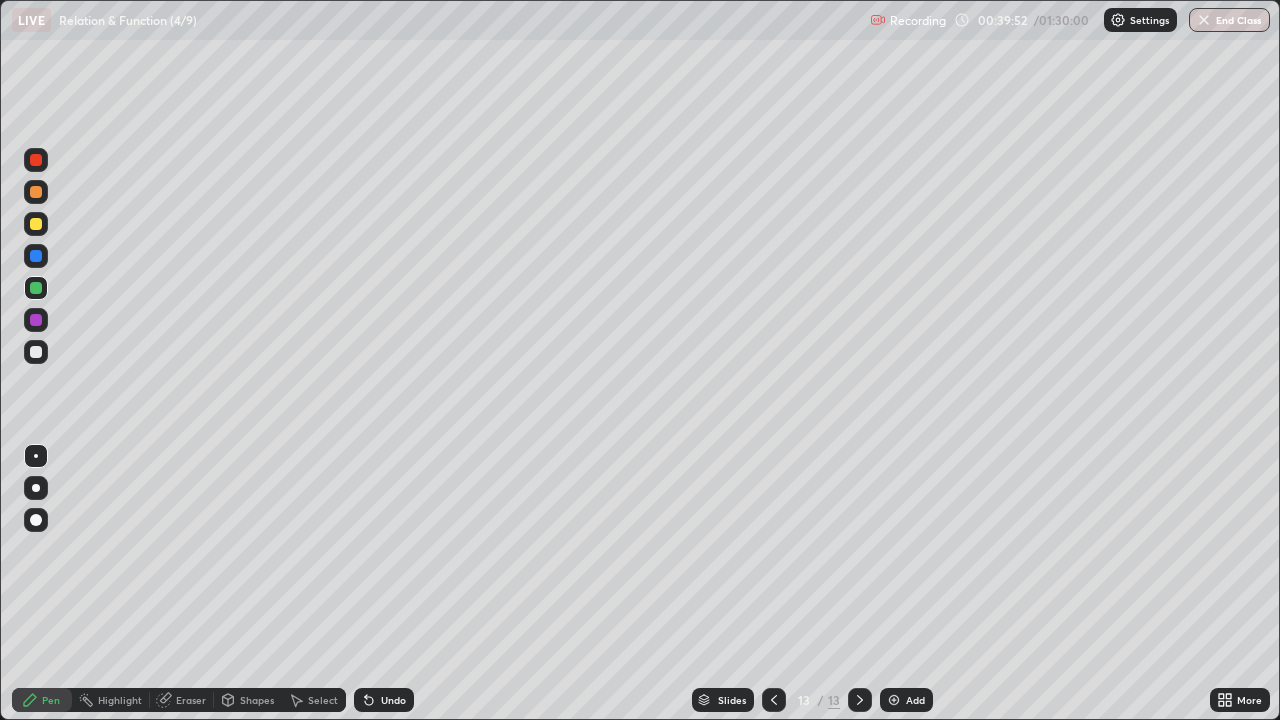 click at bounding box center [36, 352] 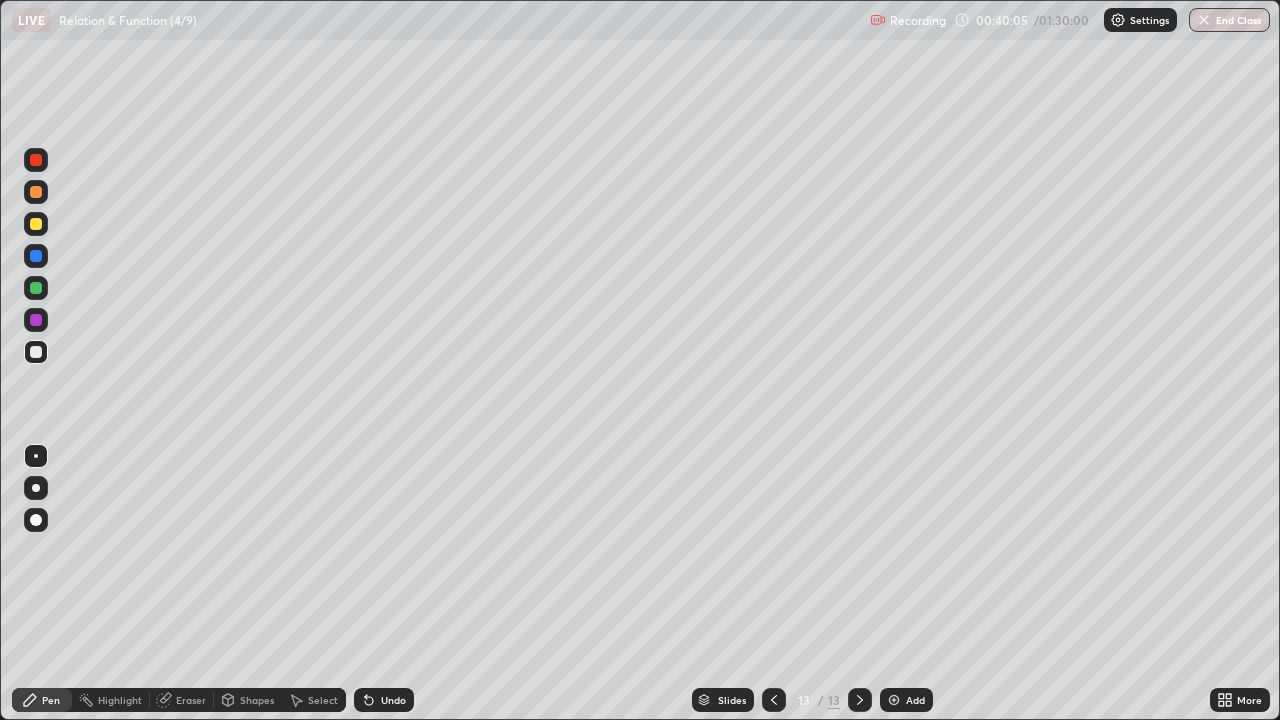 click at bounding box center (36, 352) 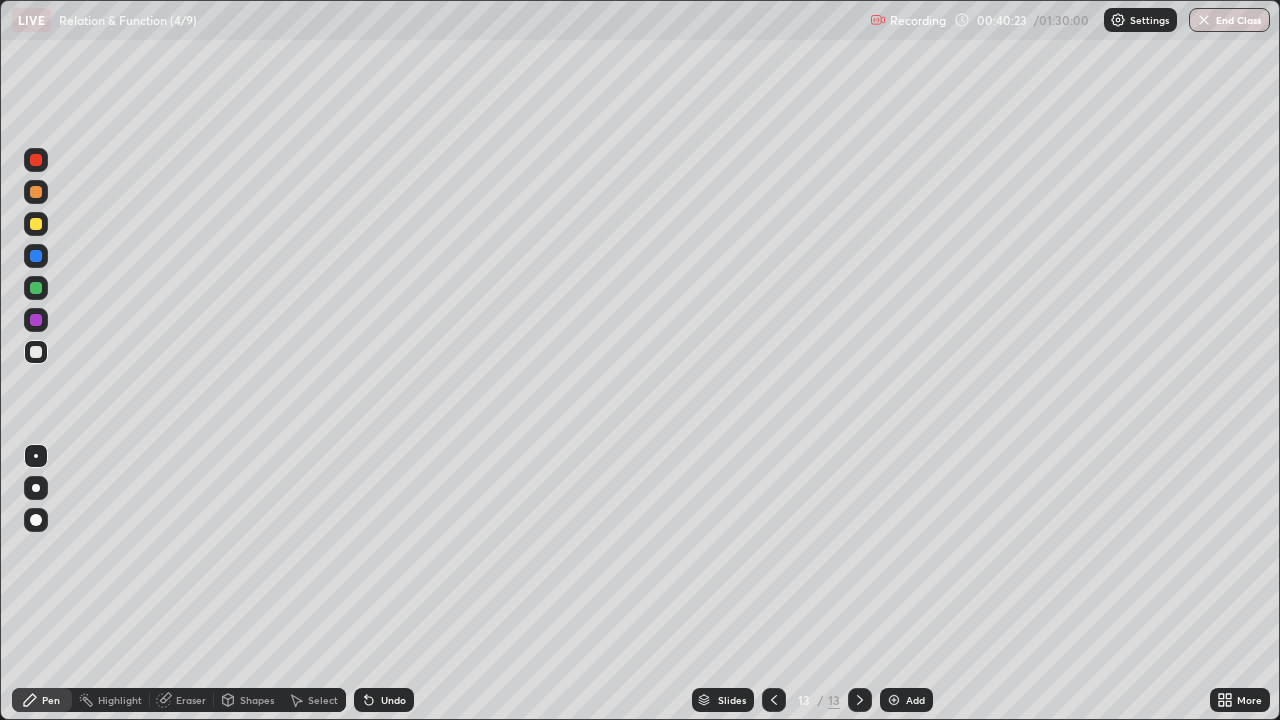 click at bounding box center (36, 224) 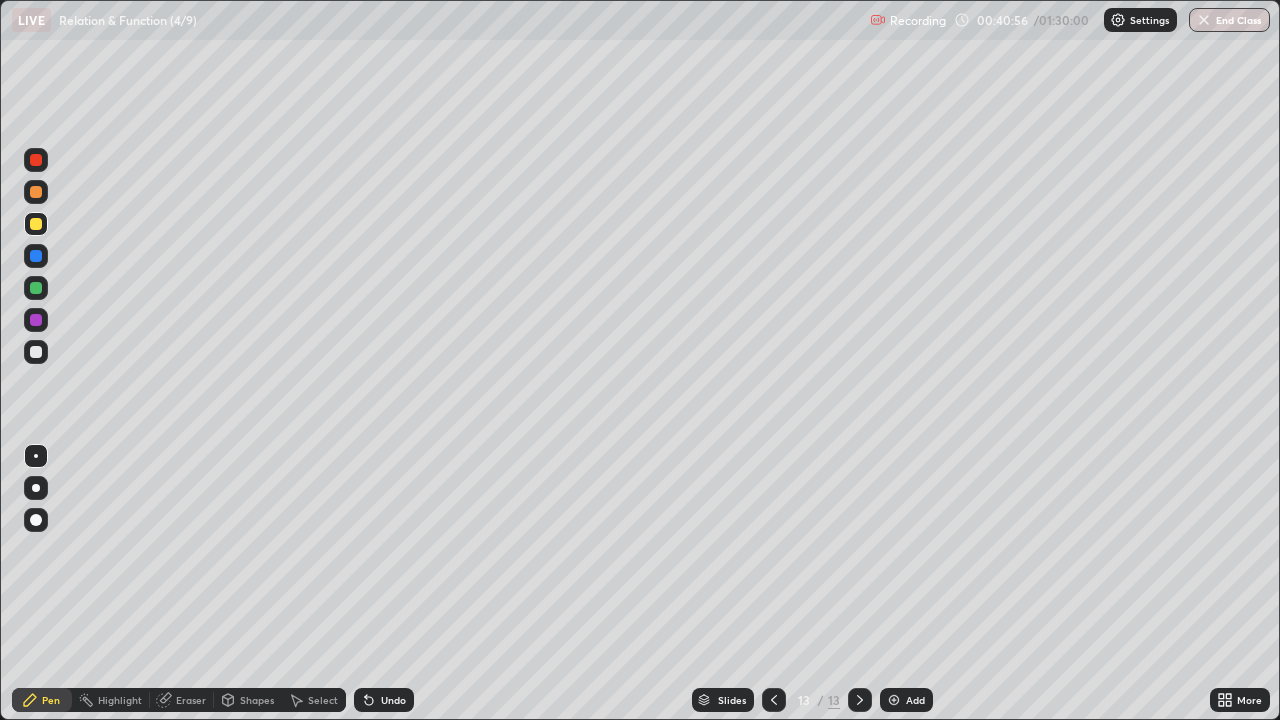 click at bounding box center [36, 320] 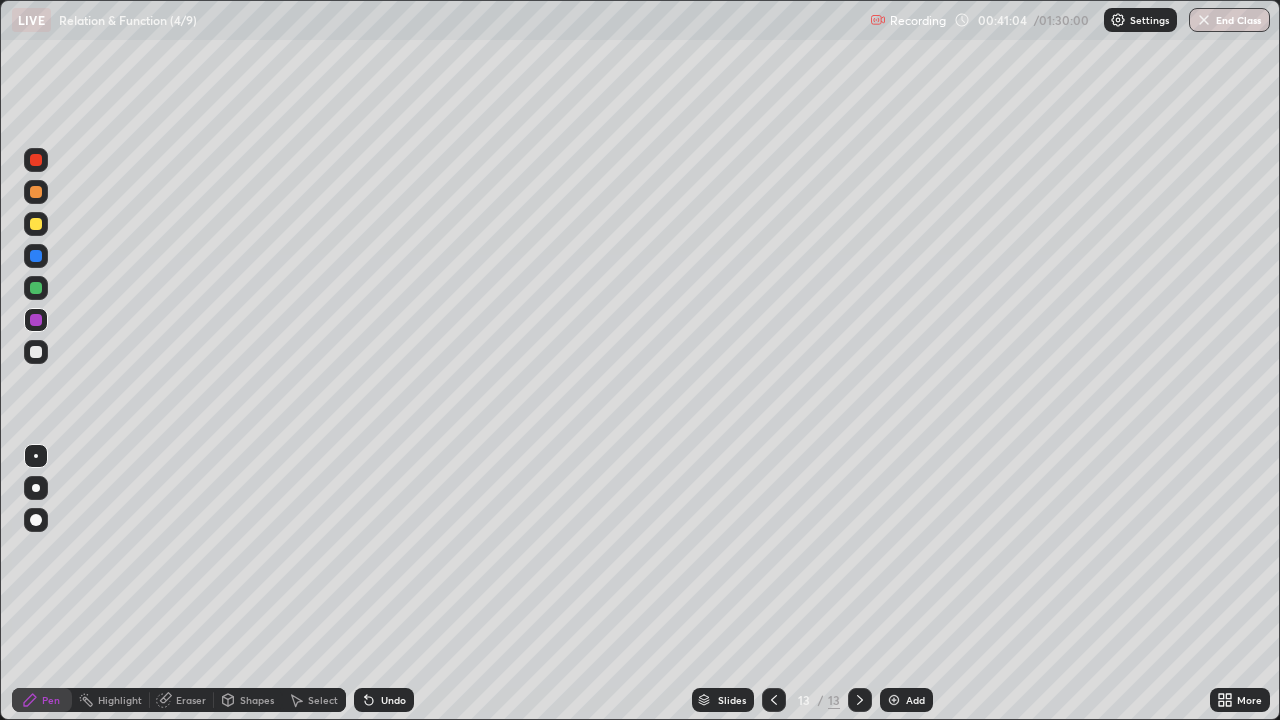 click on "Eraser" at bounding box center (191, 700) 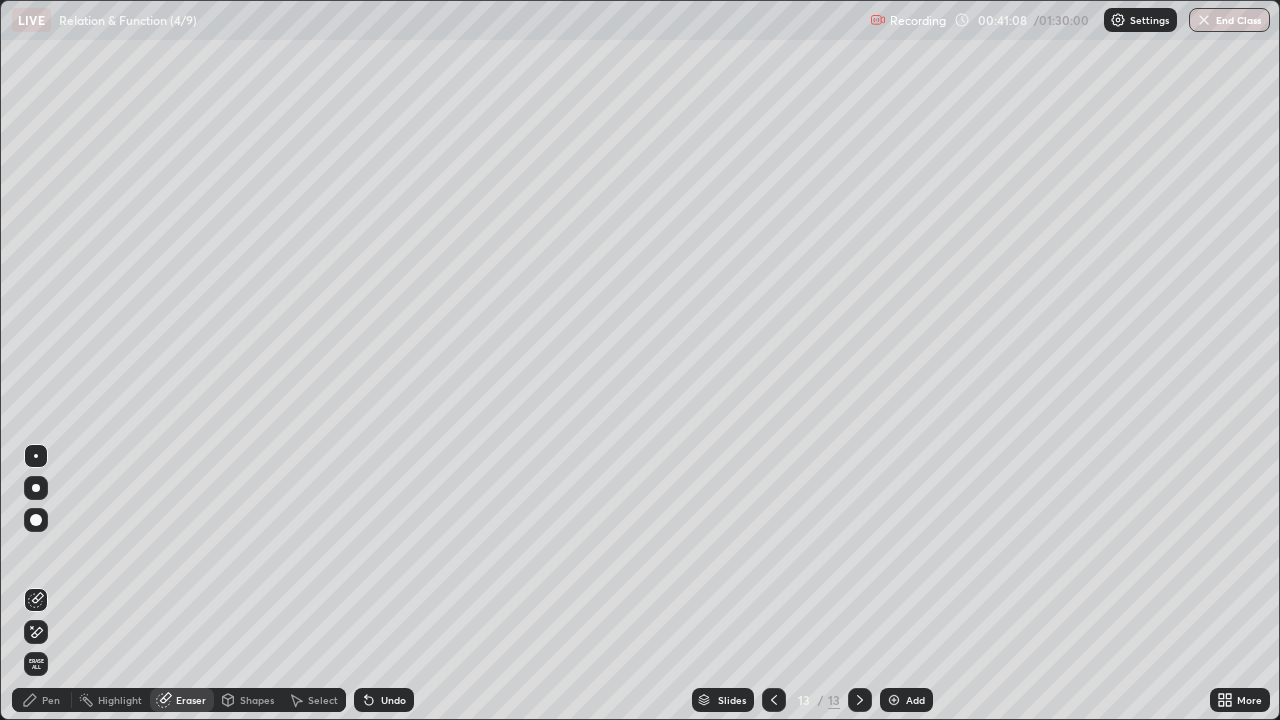 click on "Pen" at bounding box center [51, 700] 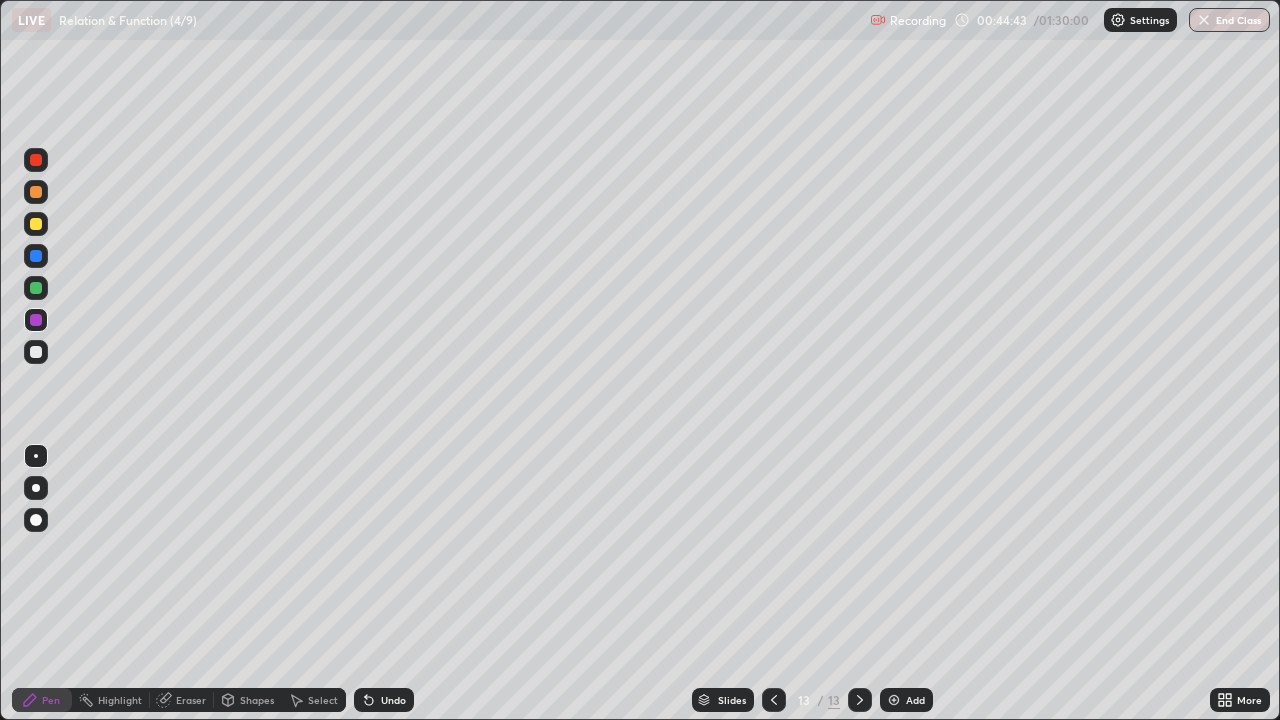 click on "Add" at bounding box center (906, 700) 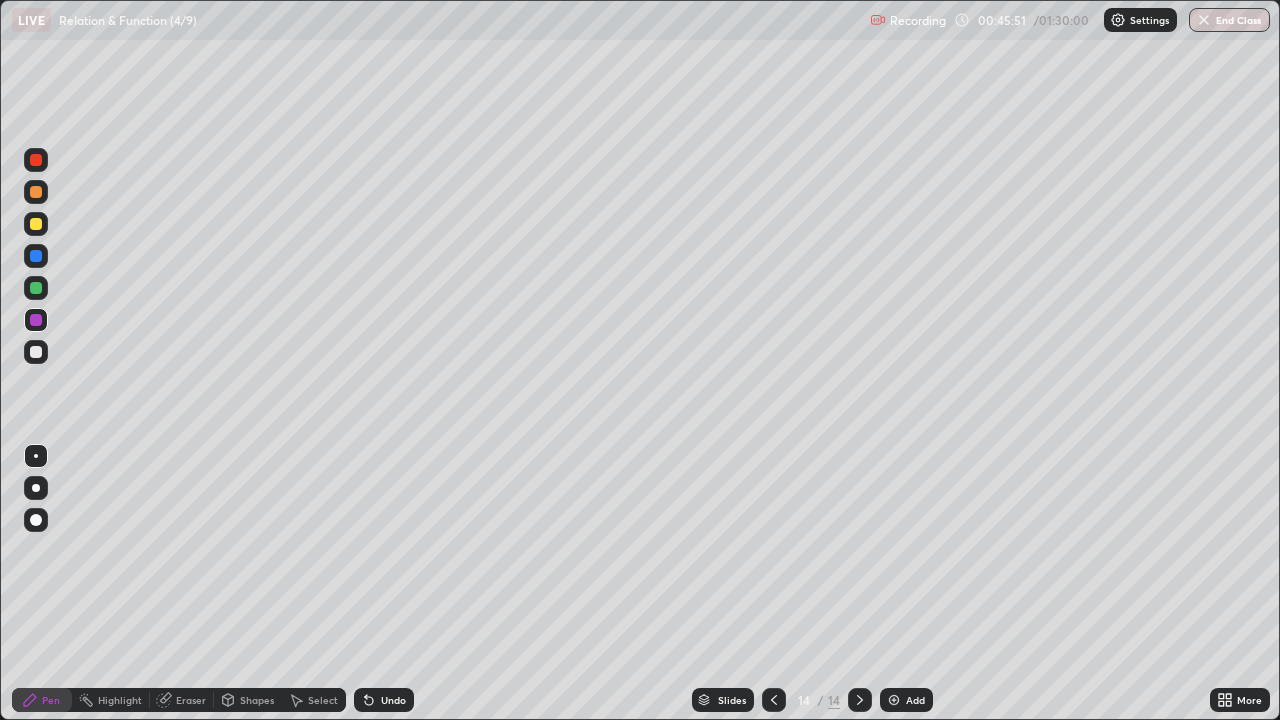 click at bounding box center [36, 288] 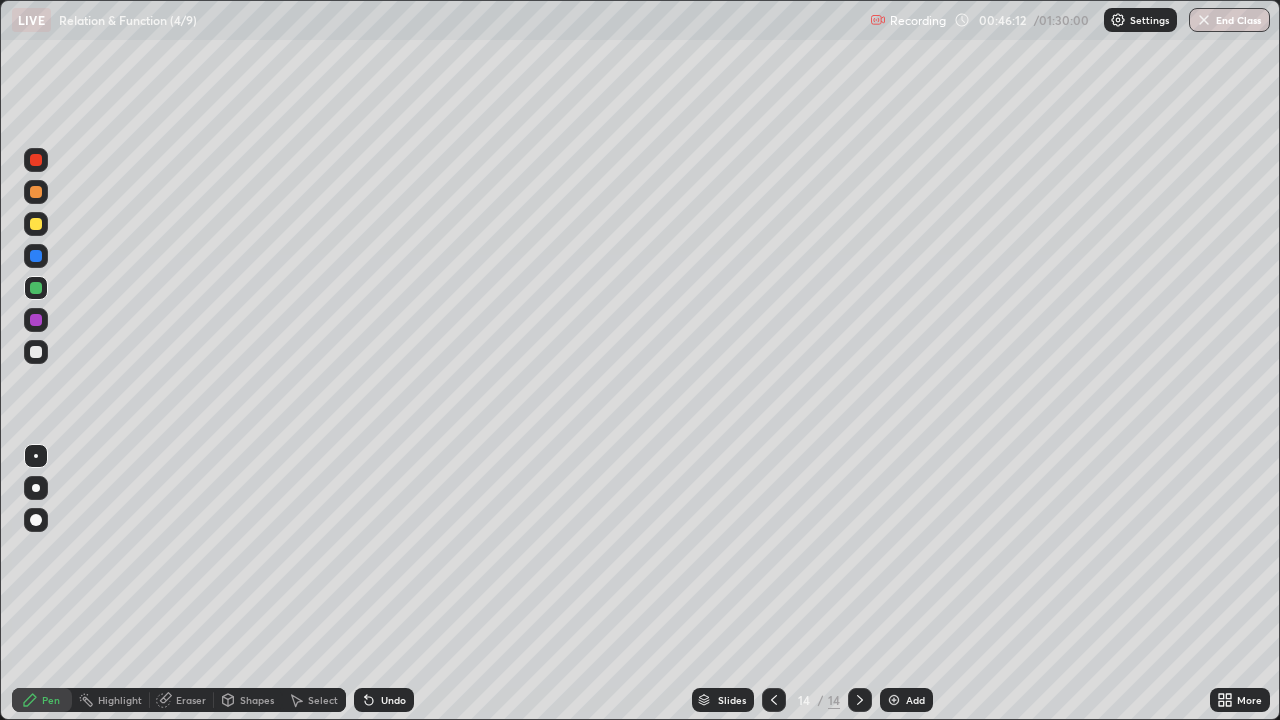 click at bounding box center [36, 160] 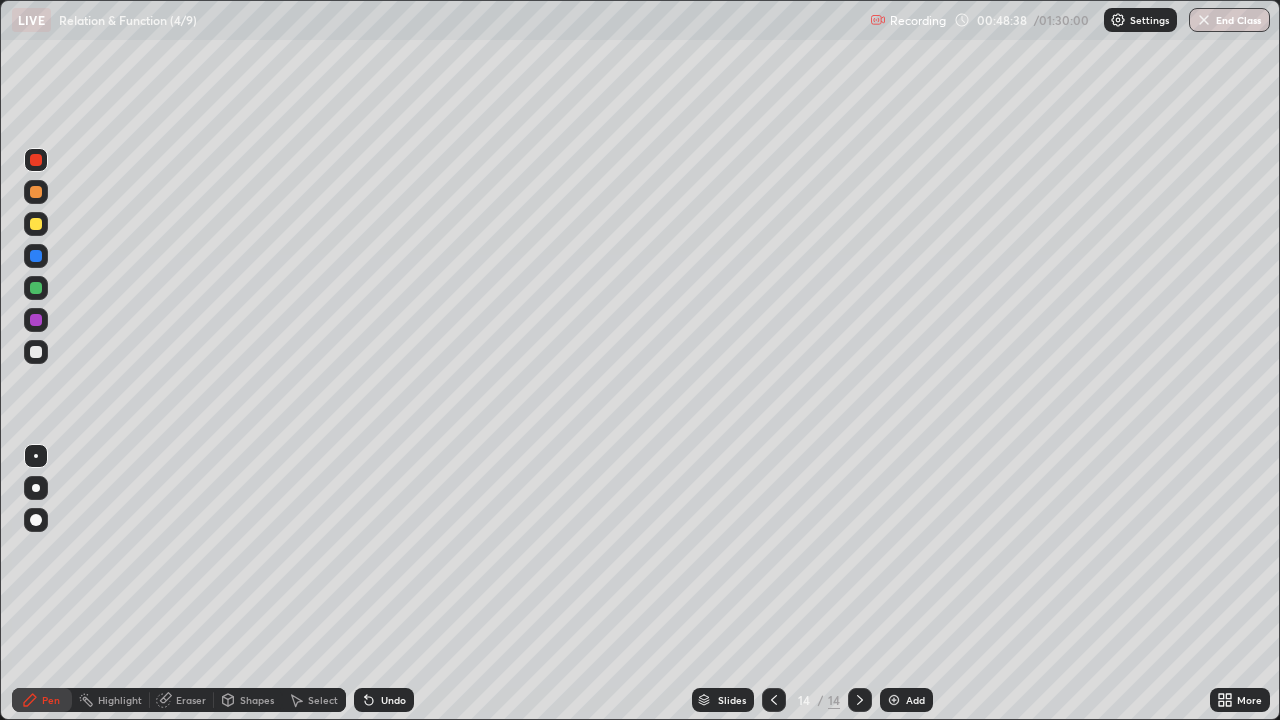 click at bounding box center [894, 700] 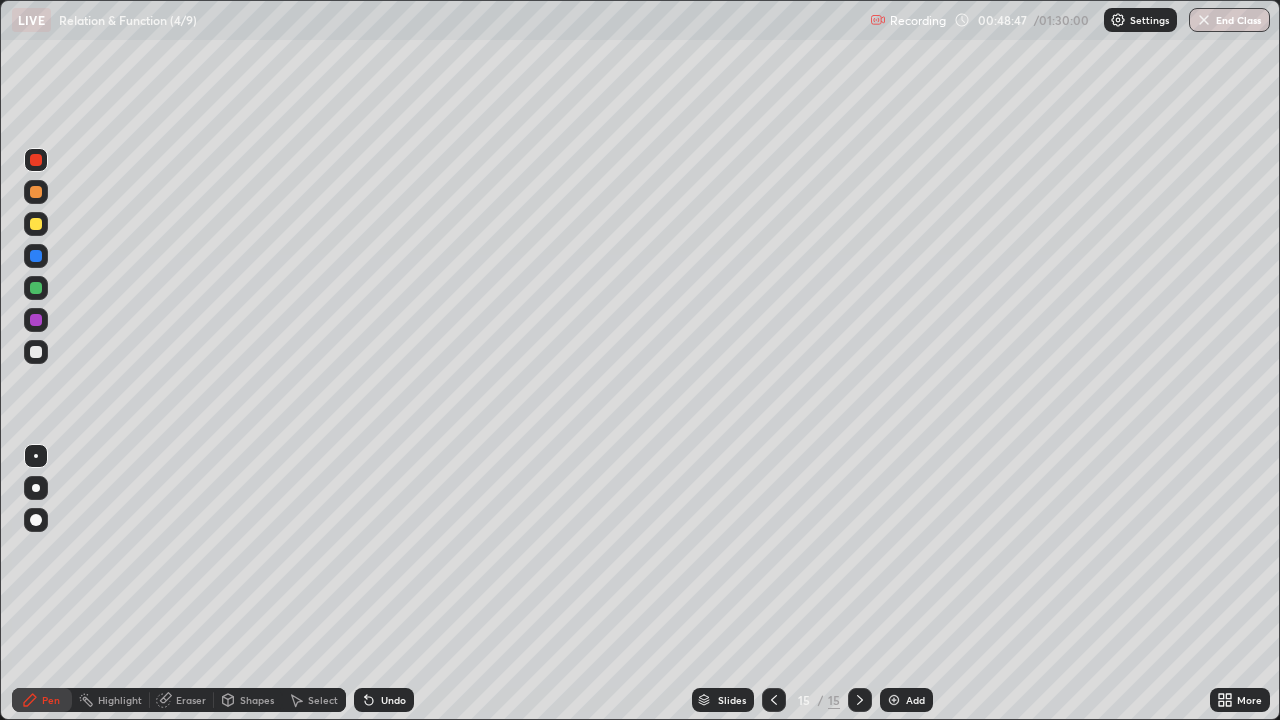 click at bounding box center [774, 700] 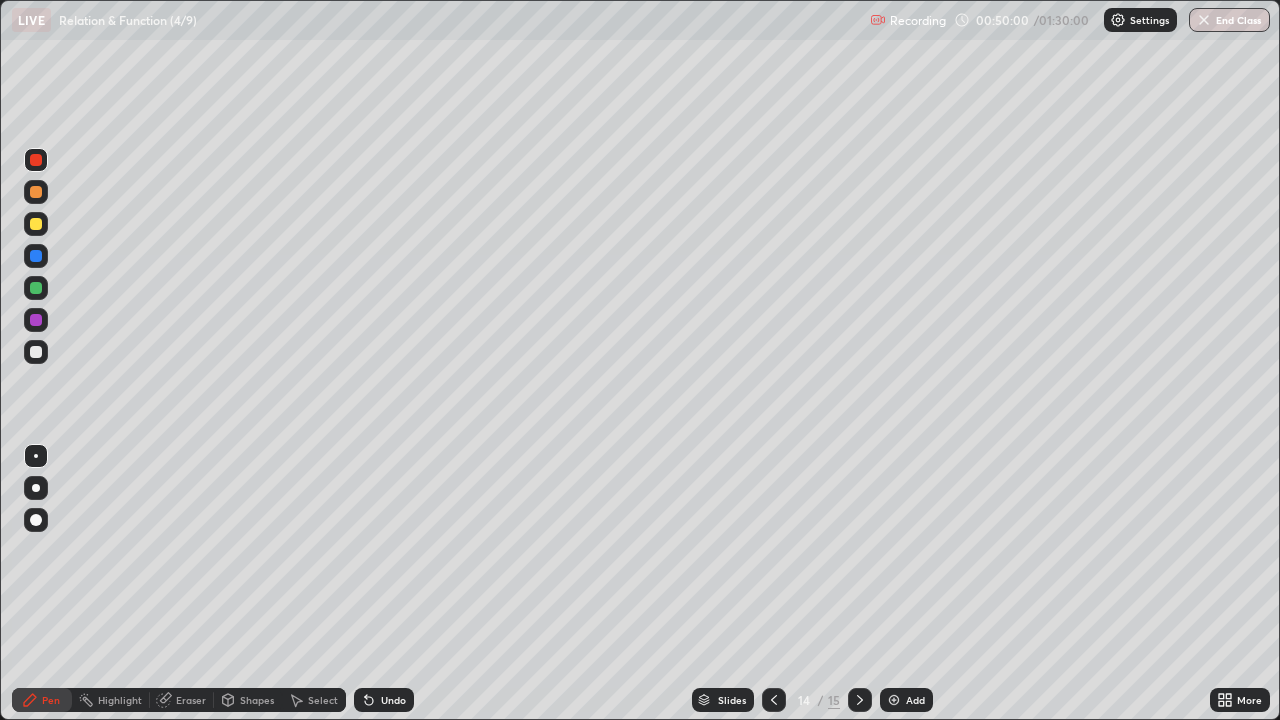 click 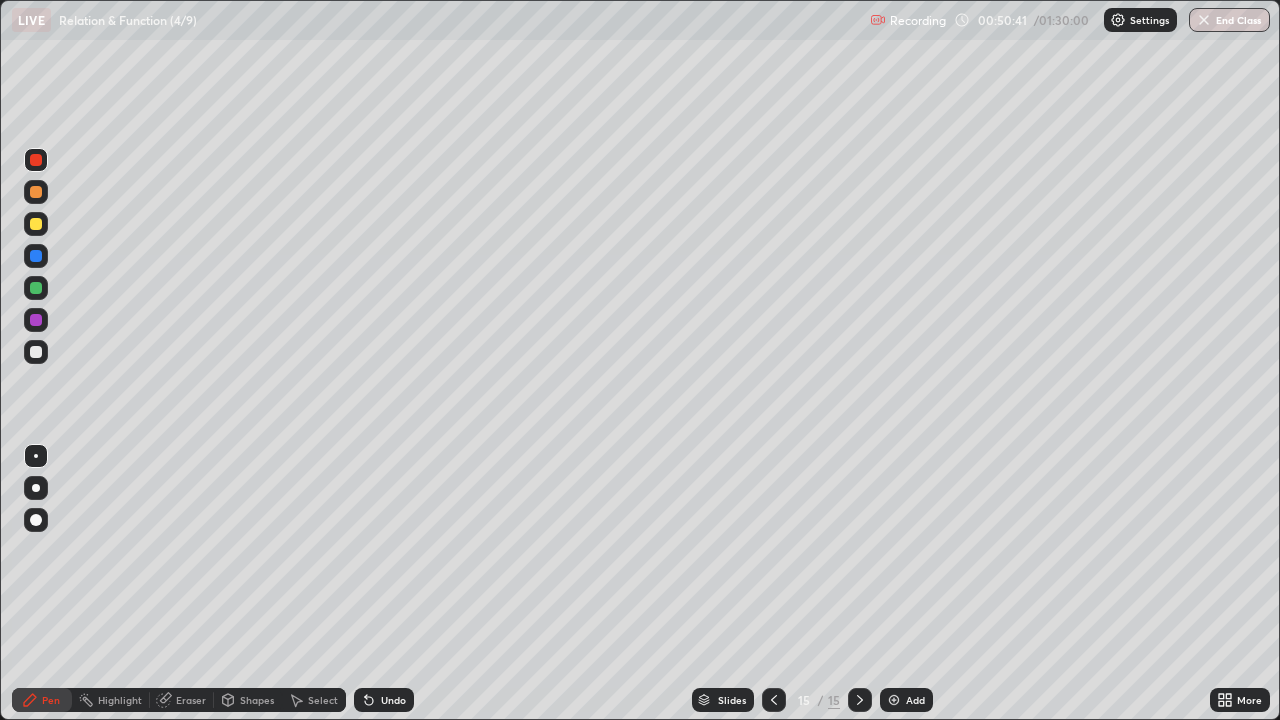 click at bounding box center [36, 224] 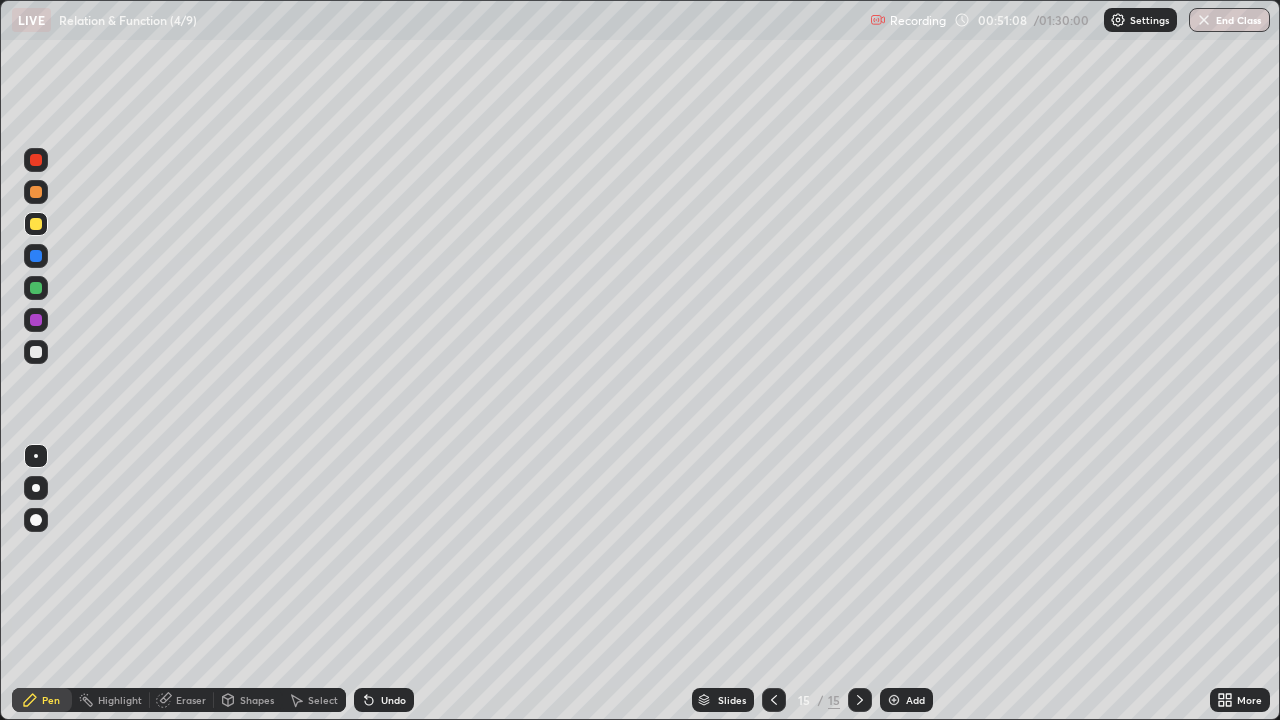click at bounding box center [36, 160] 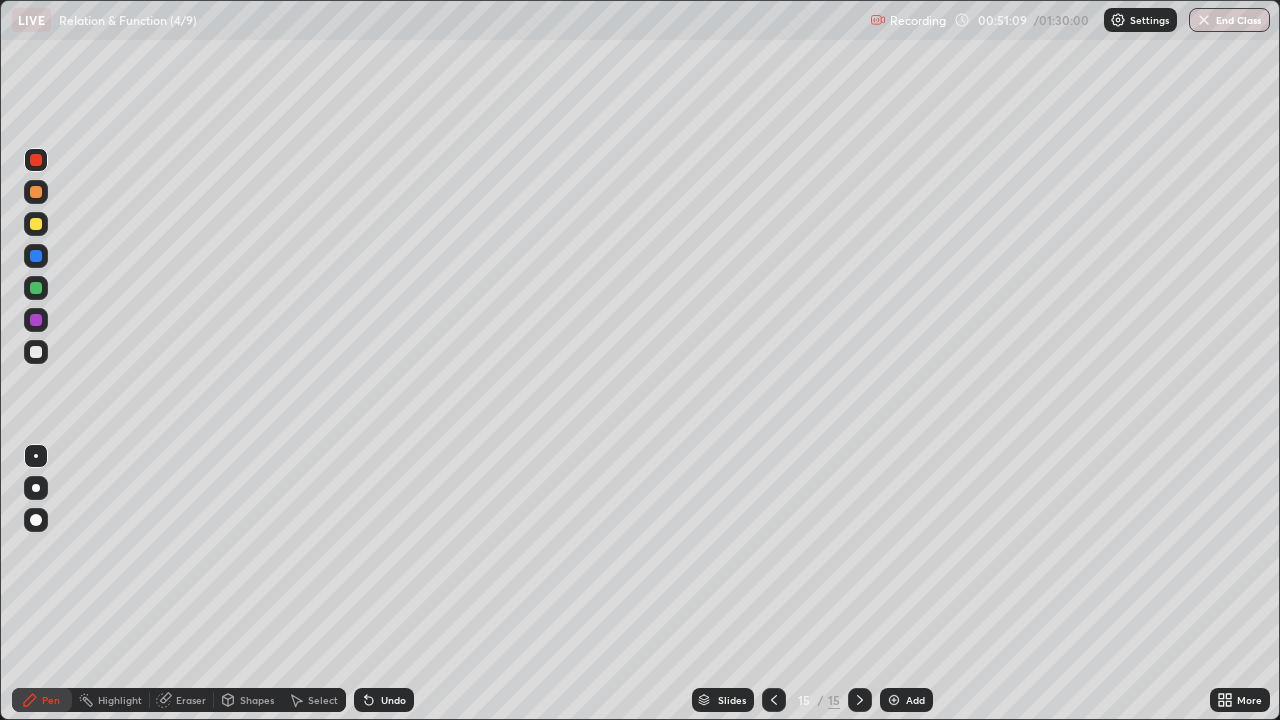 click at bounding box center [36, 352] 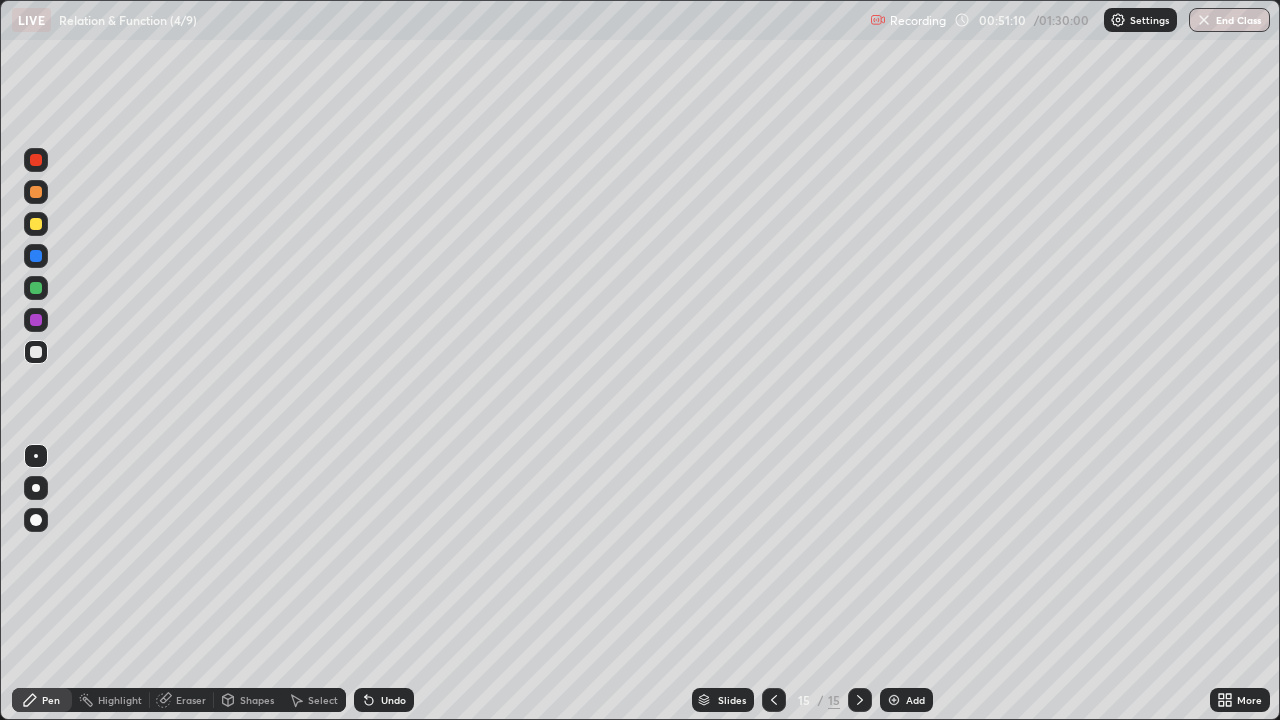 click at bounding box center (36, 288) 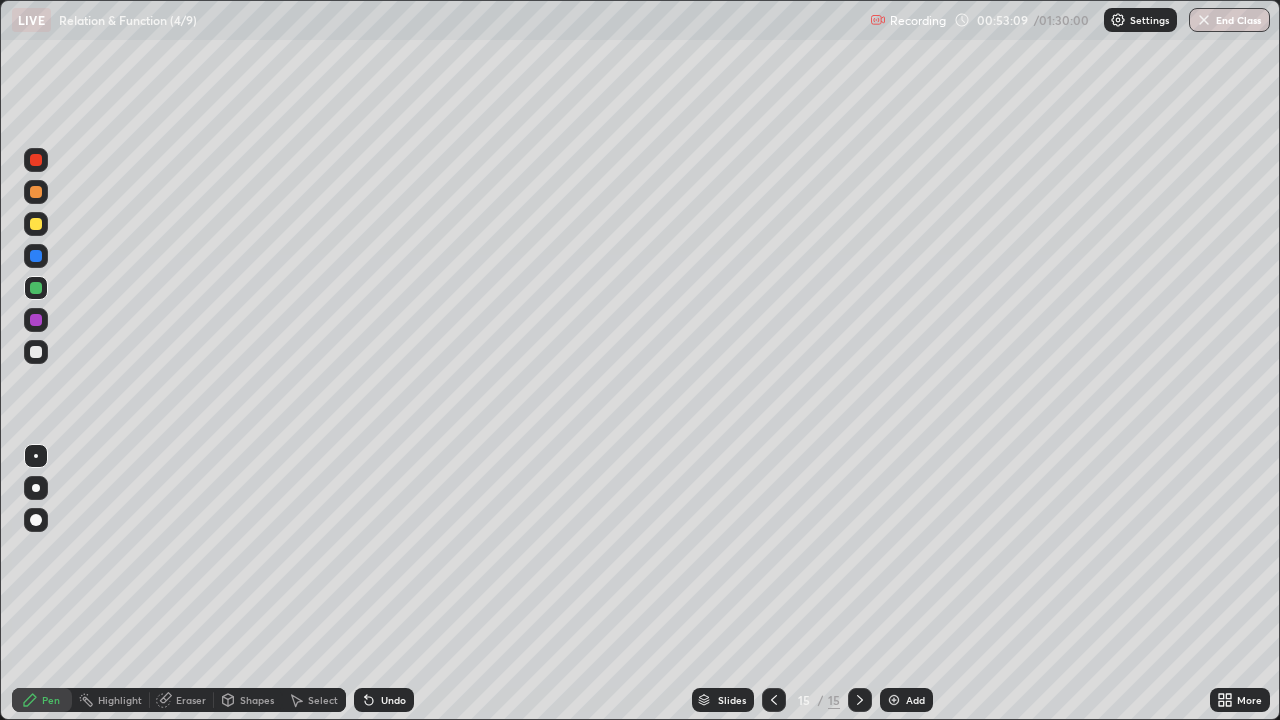 click at bounding box center [36, 352] 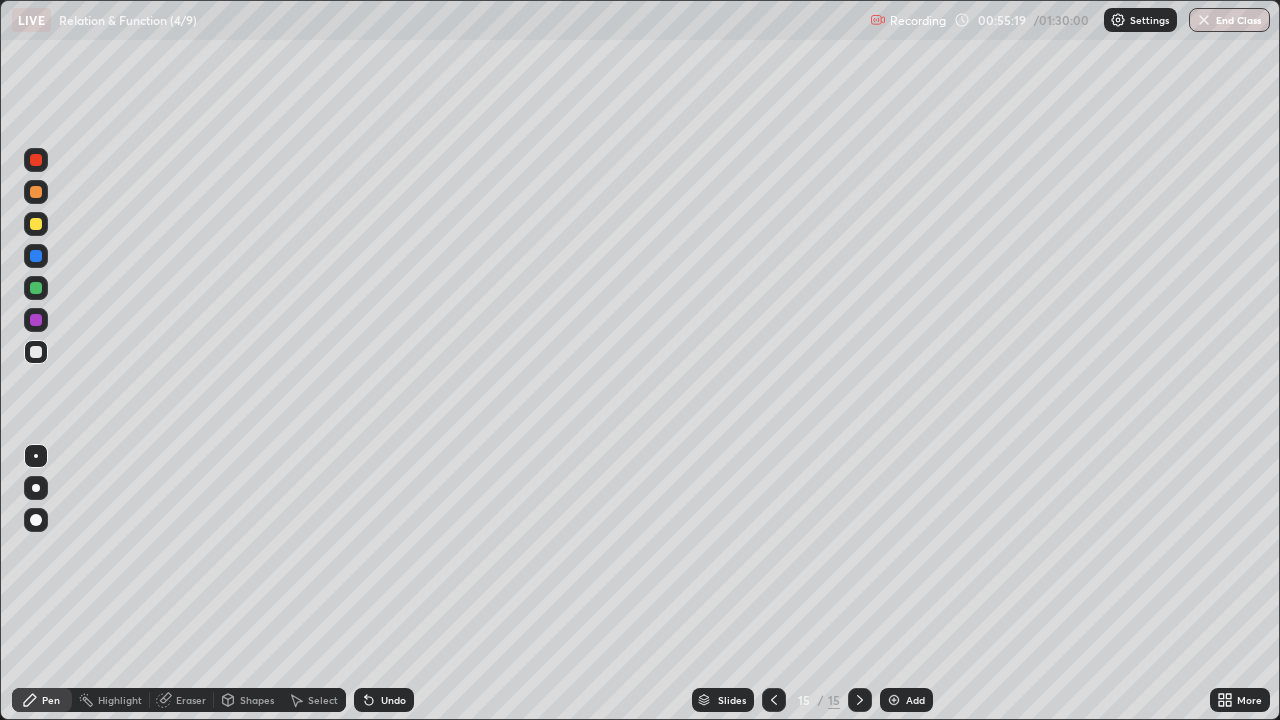 click at bounding box center [894, 700] 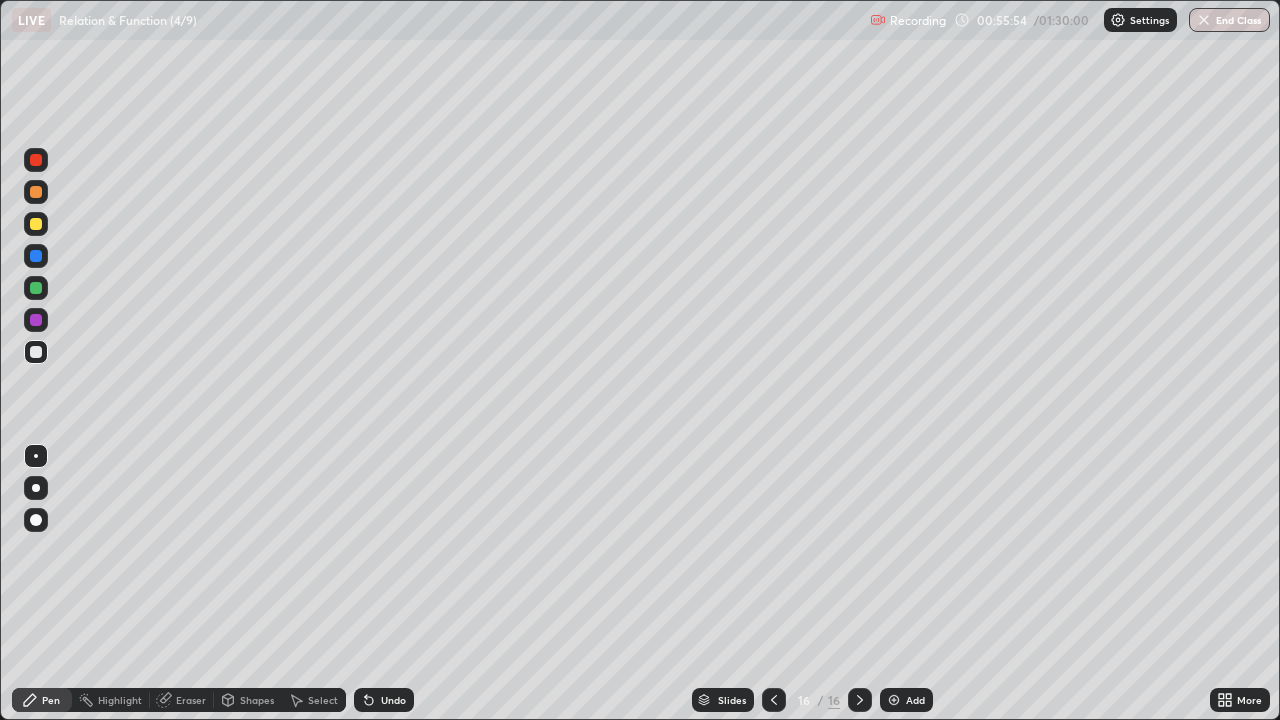 click on "Eraser" at bounding box center [191, 700] 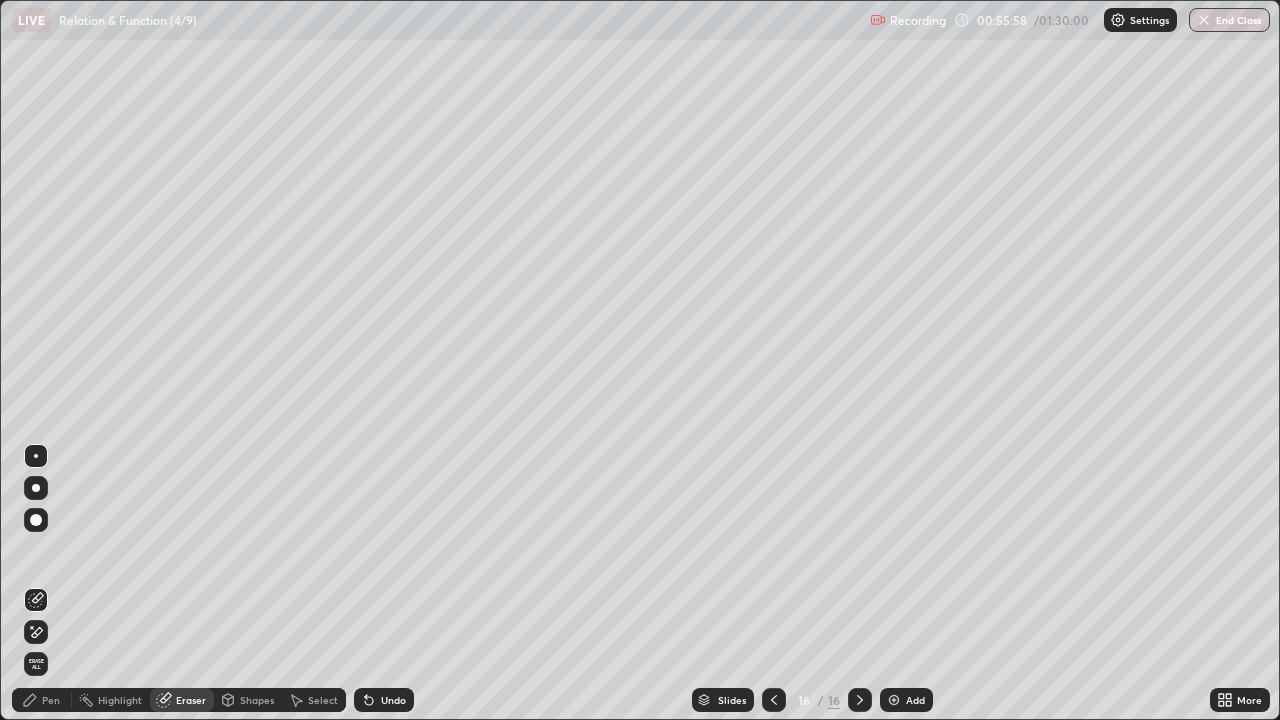click on "Pen" at bounding box center [42, 700] 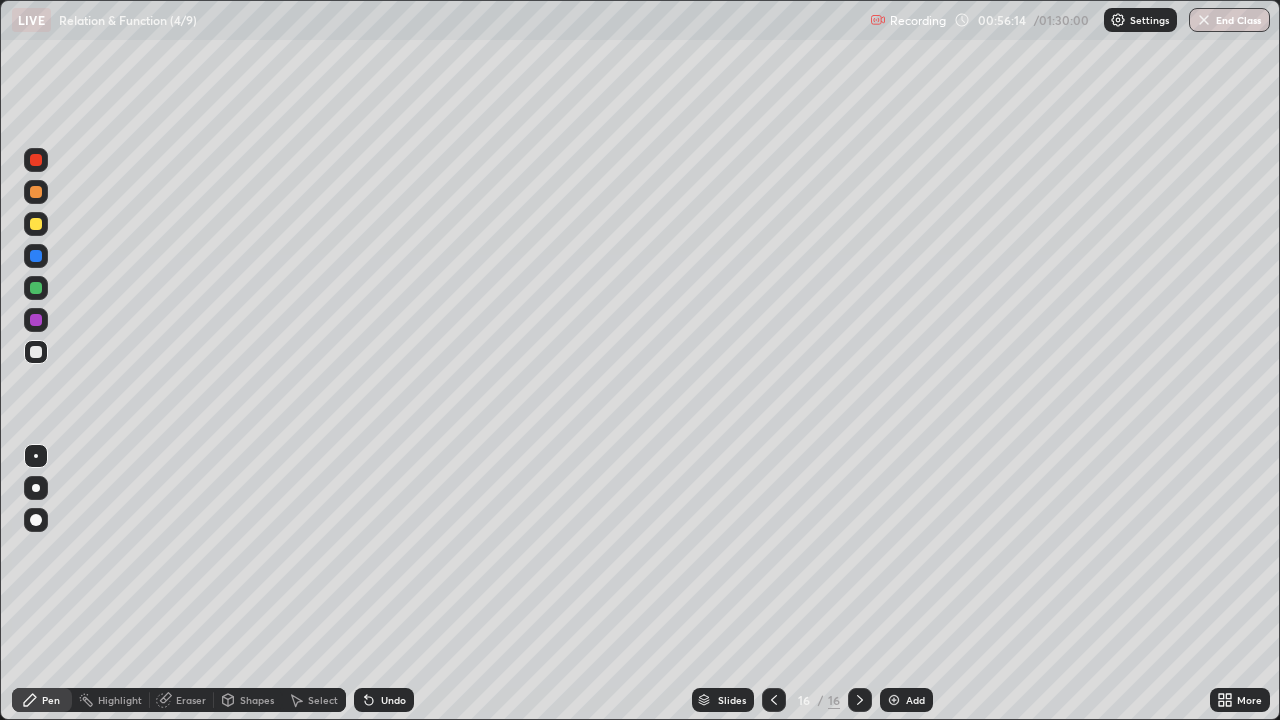 click at bounding box center (36, 320) 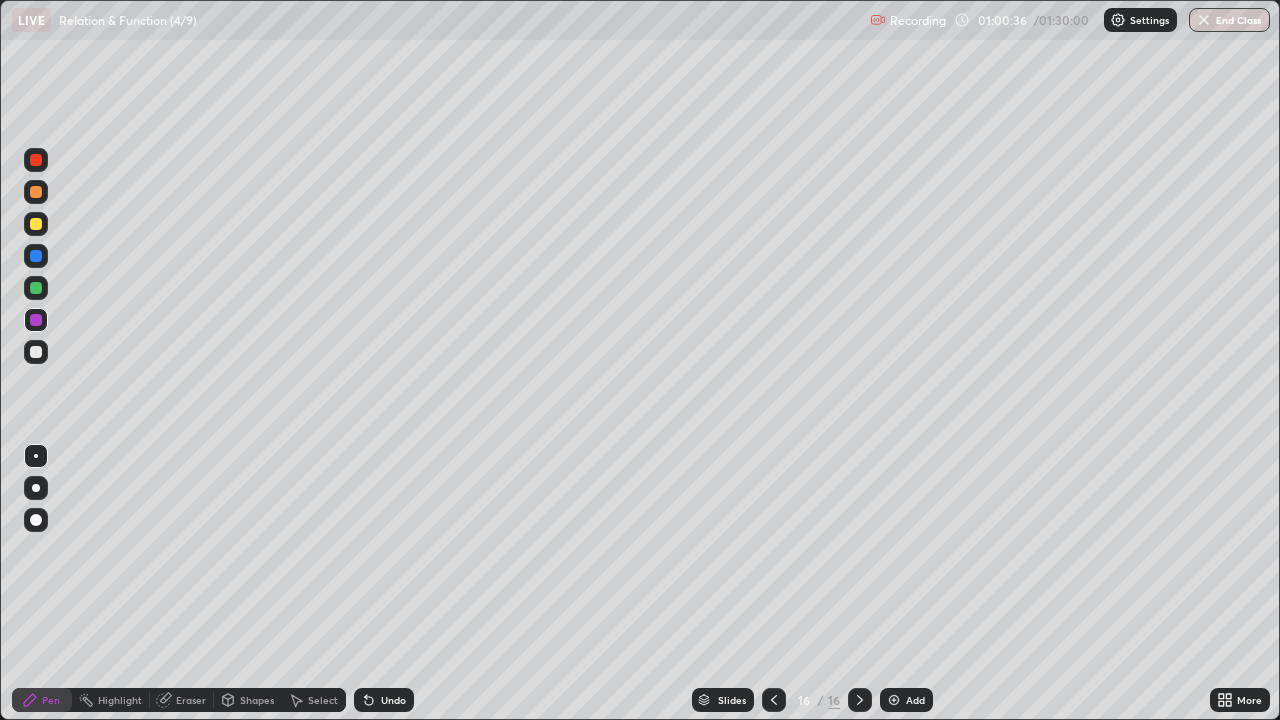 click at bounding box center (894, 700) 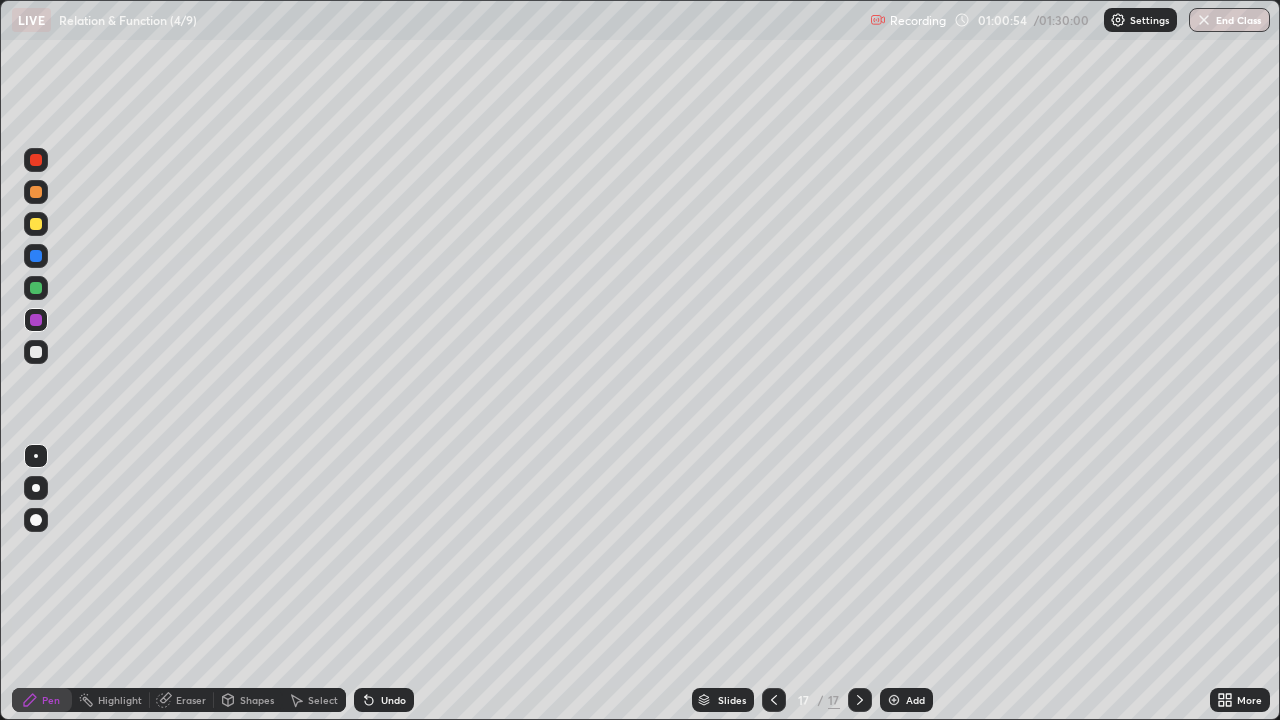 click at bounding box center [36, 352] 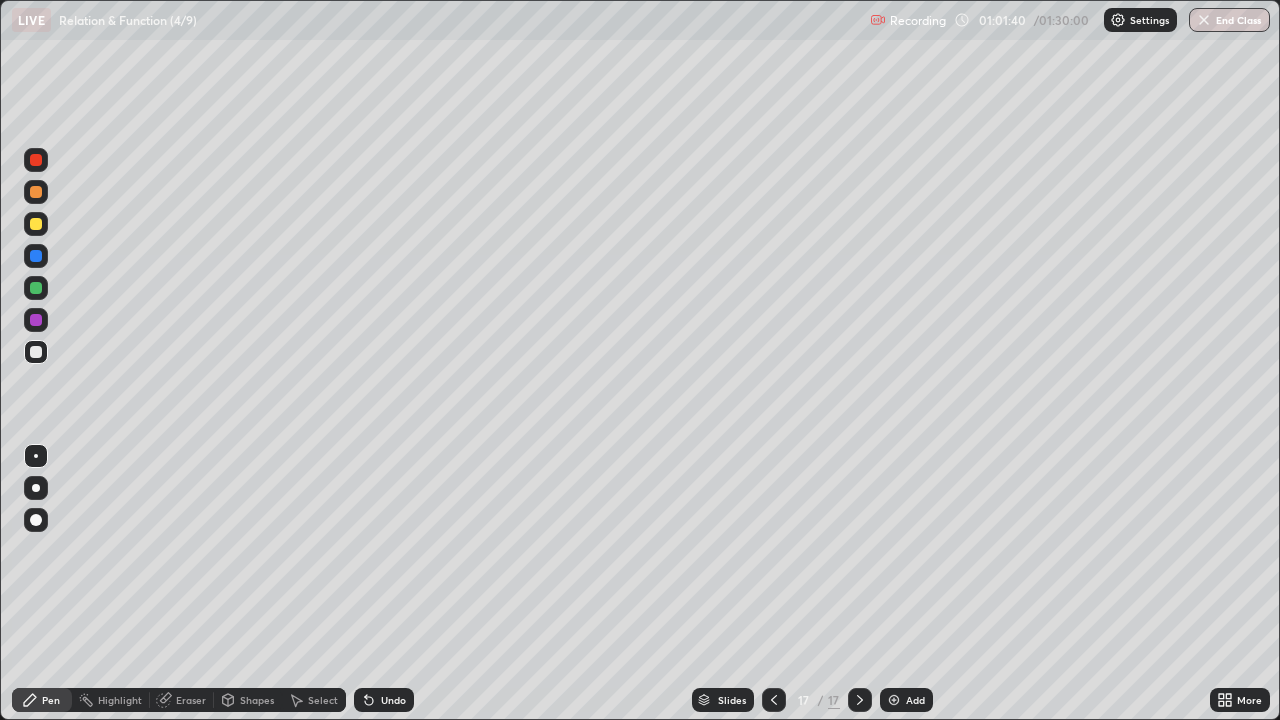 click at bounding box center [36, 288] 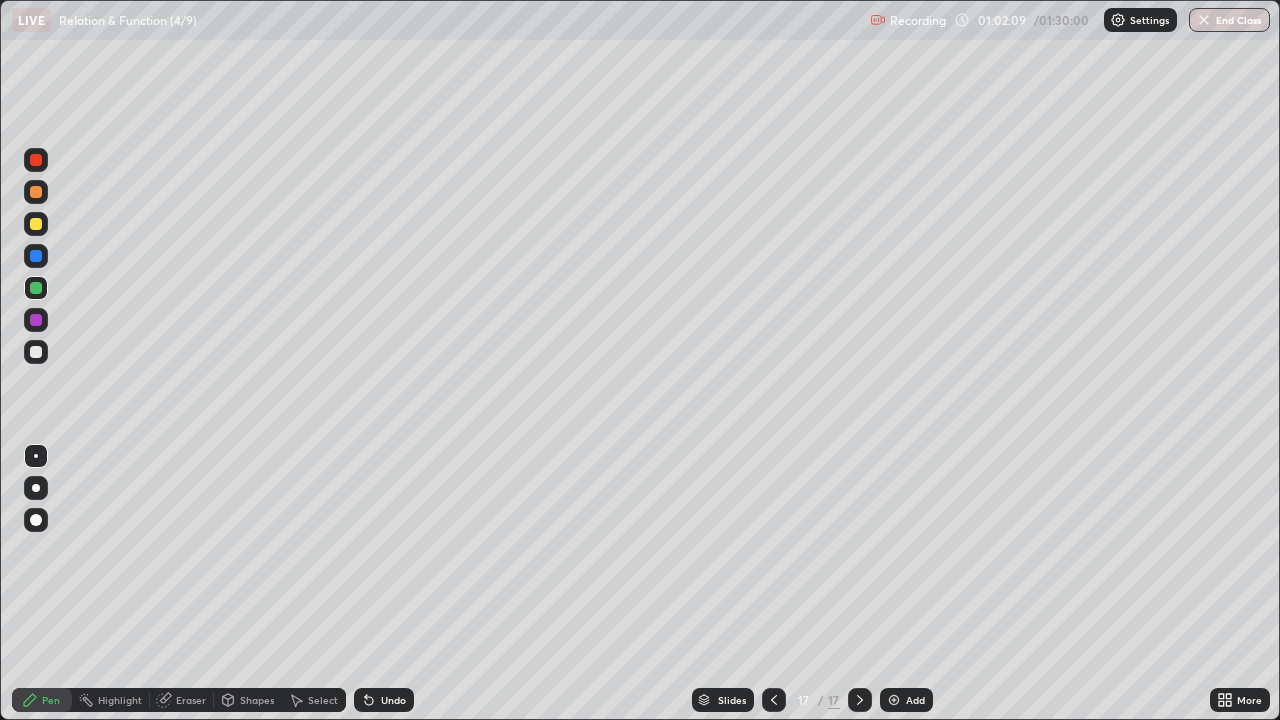 click on "Eraser" at bounding box center (191, 700) 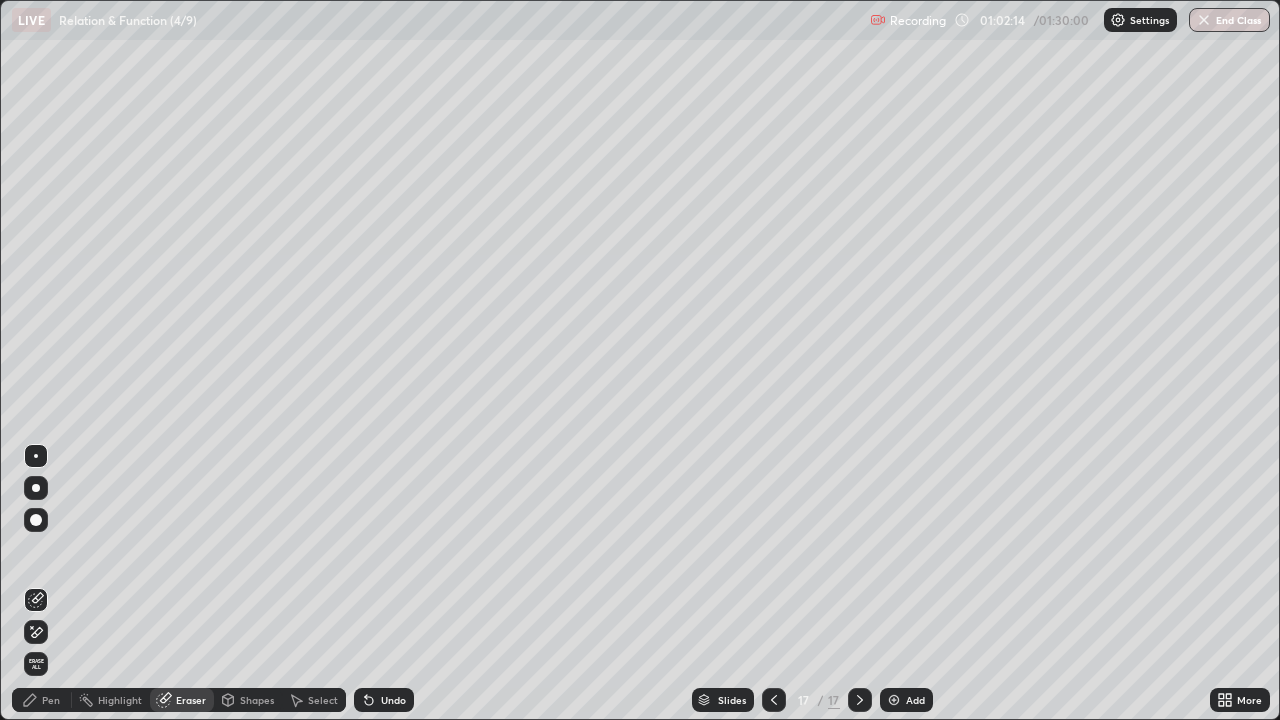 click 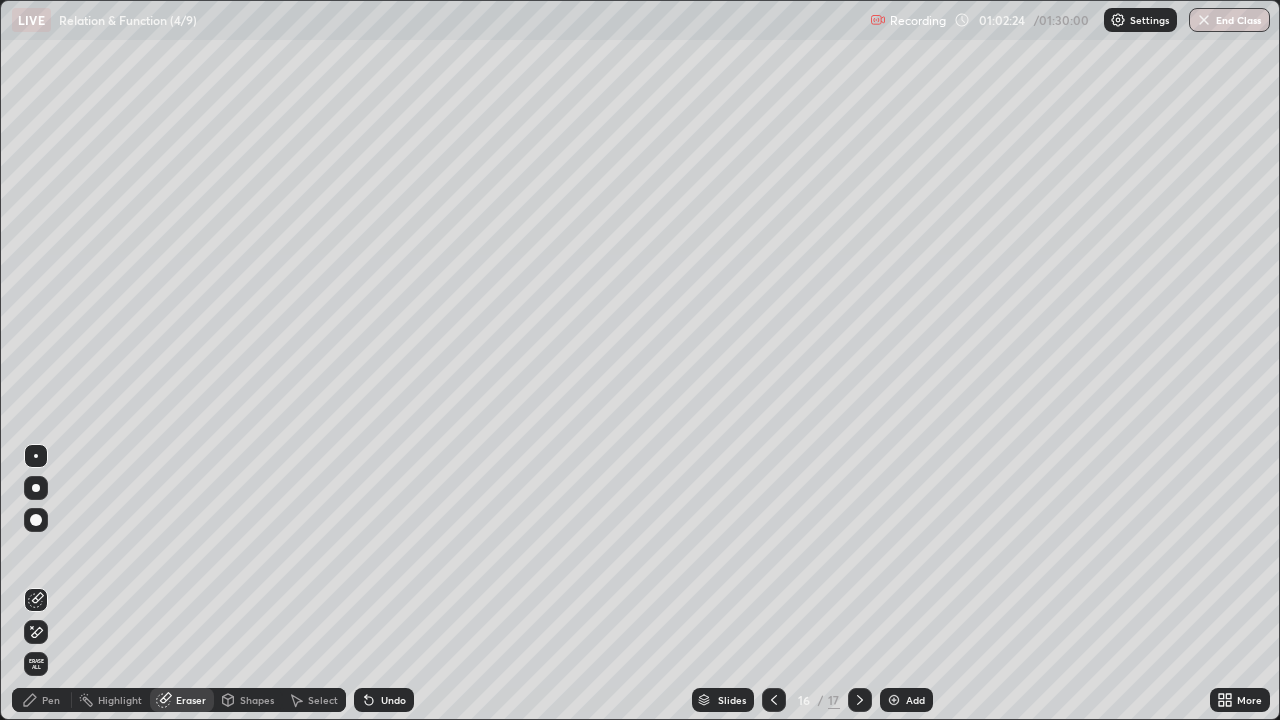 click 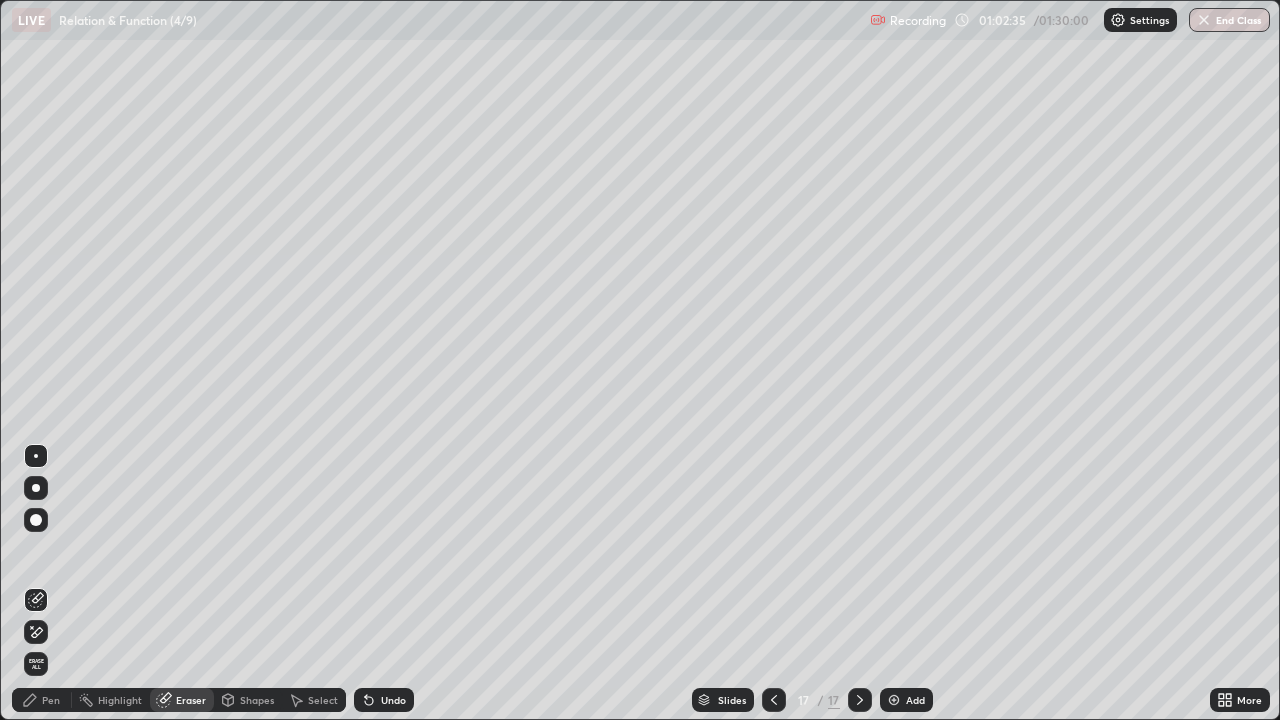 click 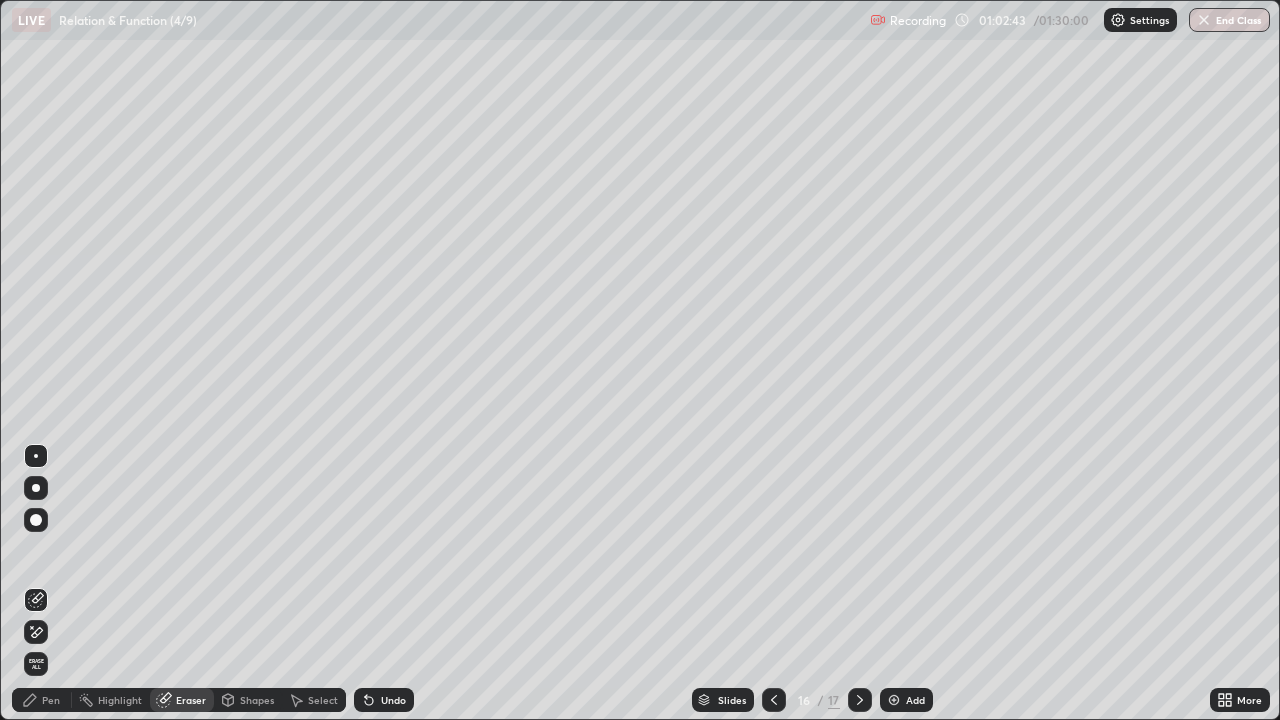 click 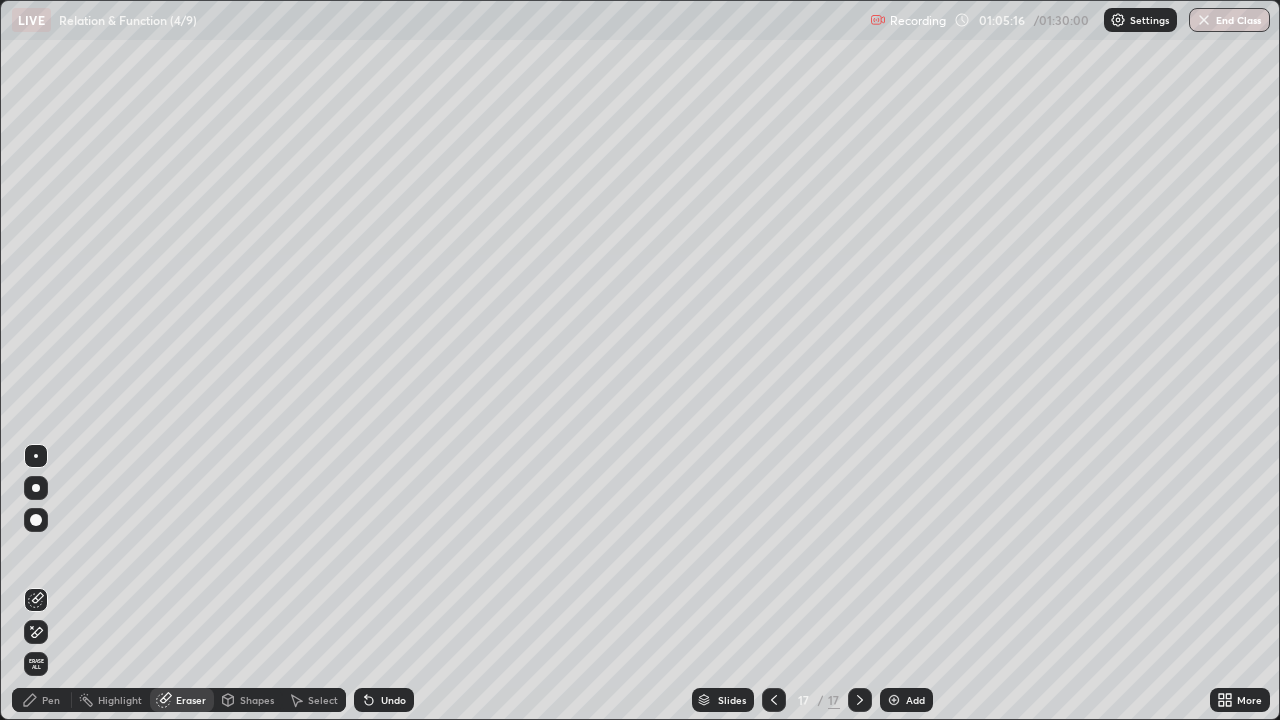 click on "Add" at bounding box center [915, 700] 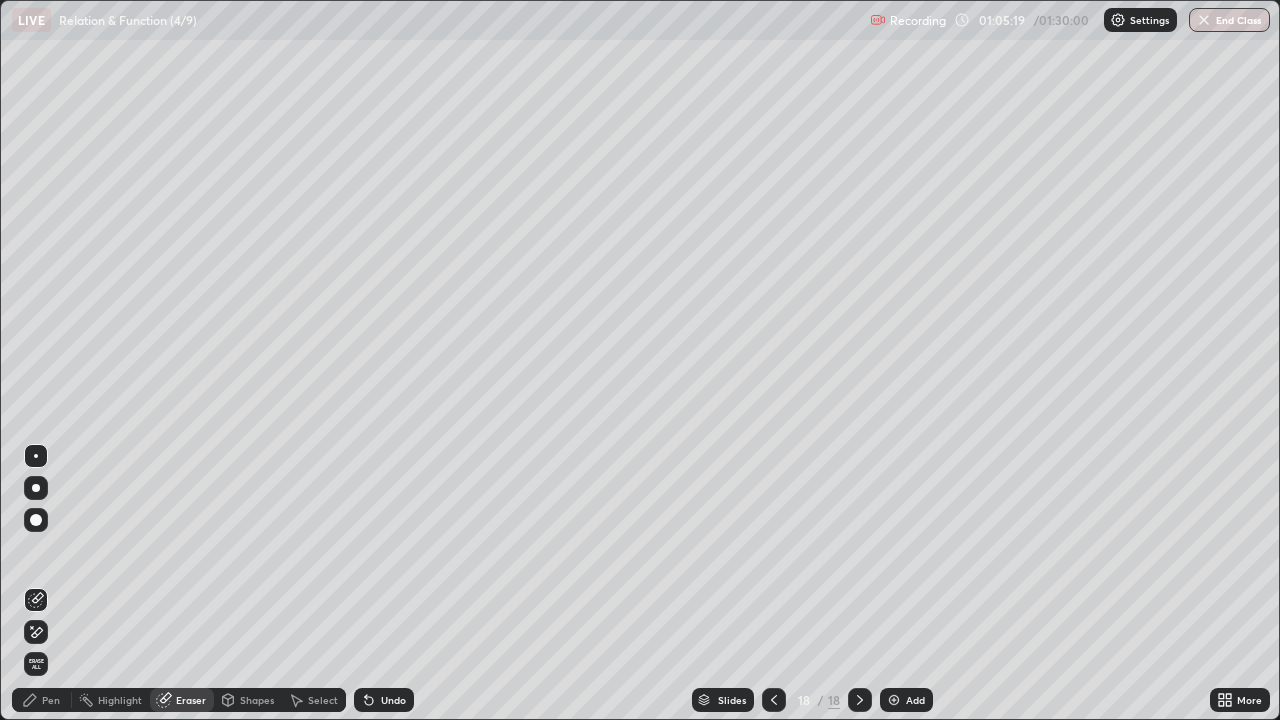 click on "Pen" at bounding box center [51, 700] 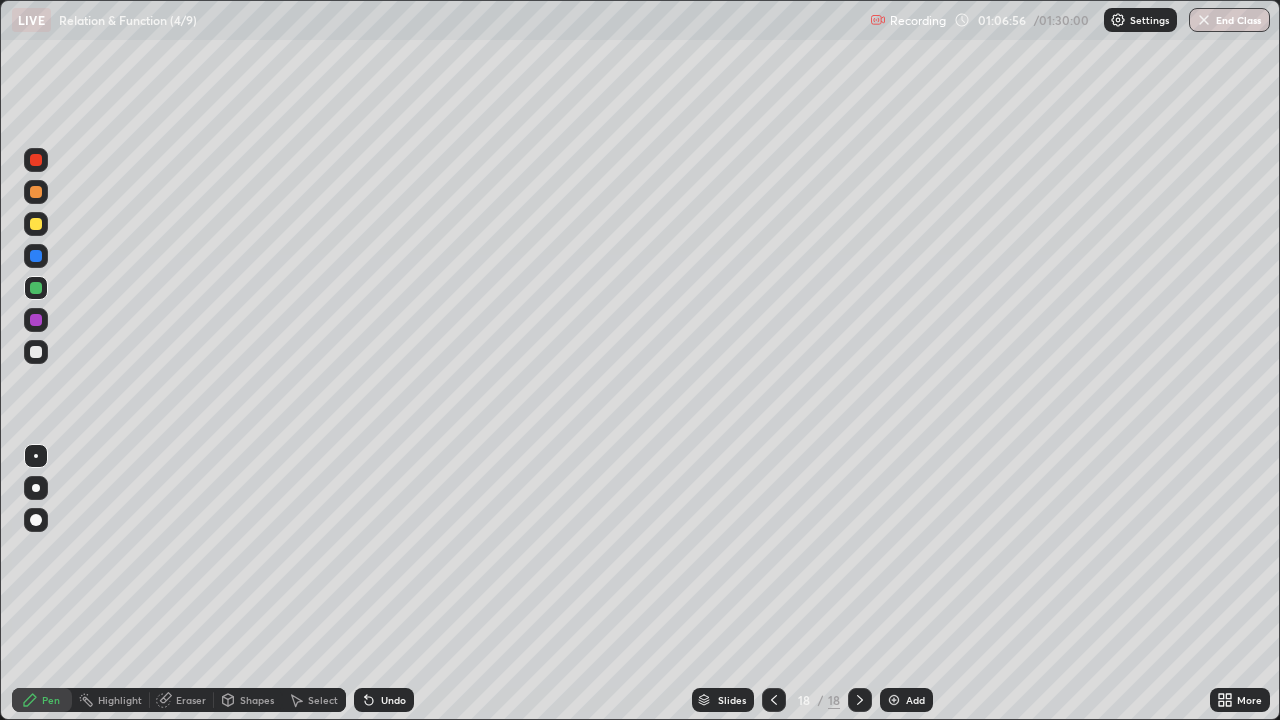 click at bounding box center [36, 352] 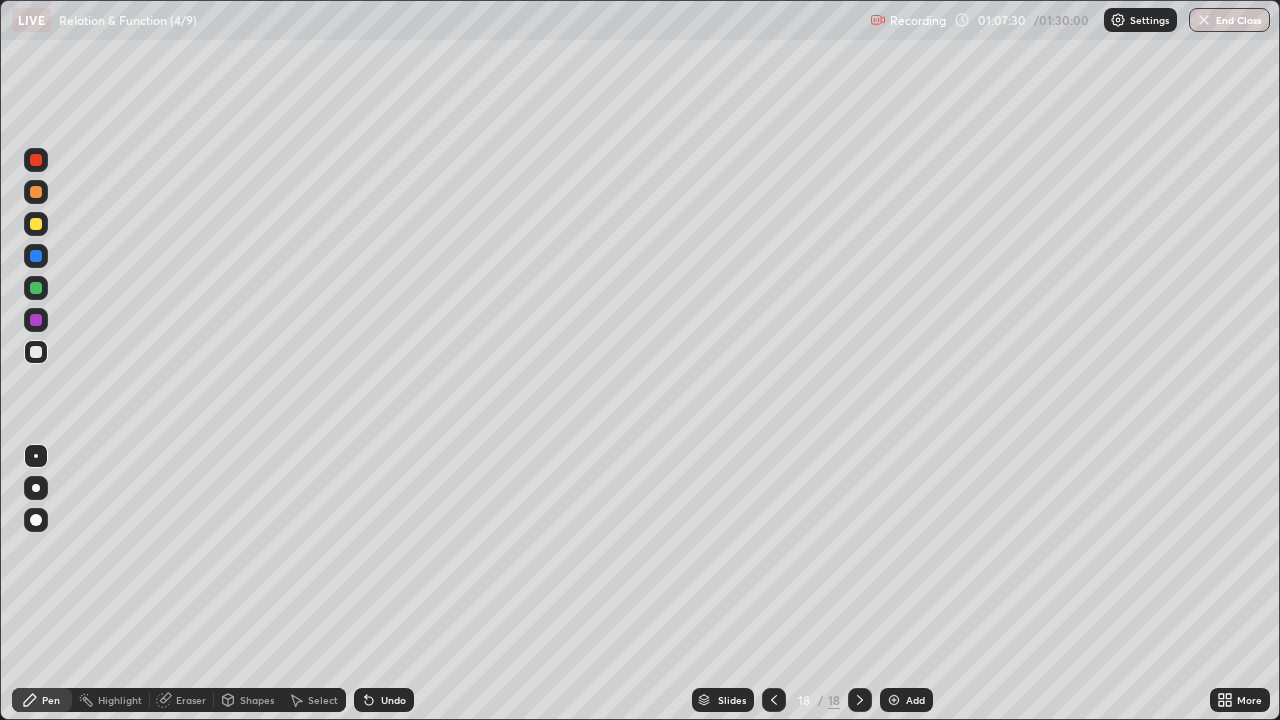 click on "Eraser" at bounding box center [191, 700] 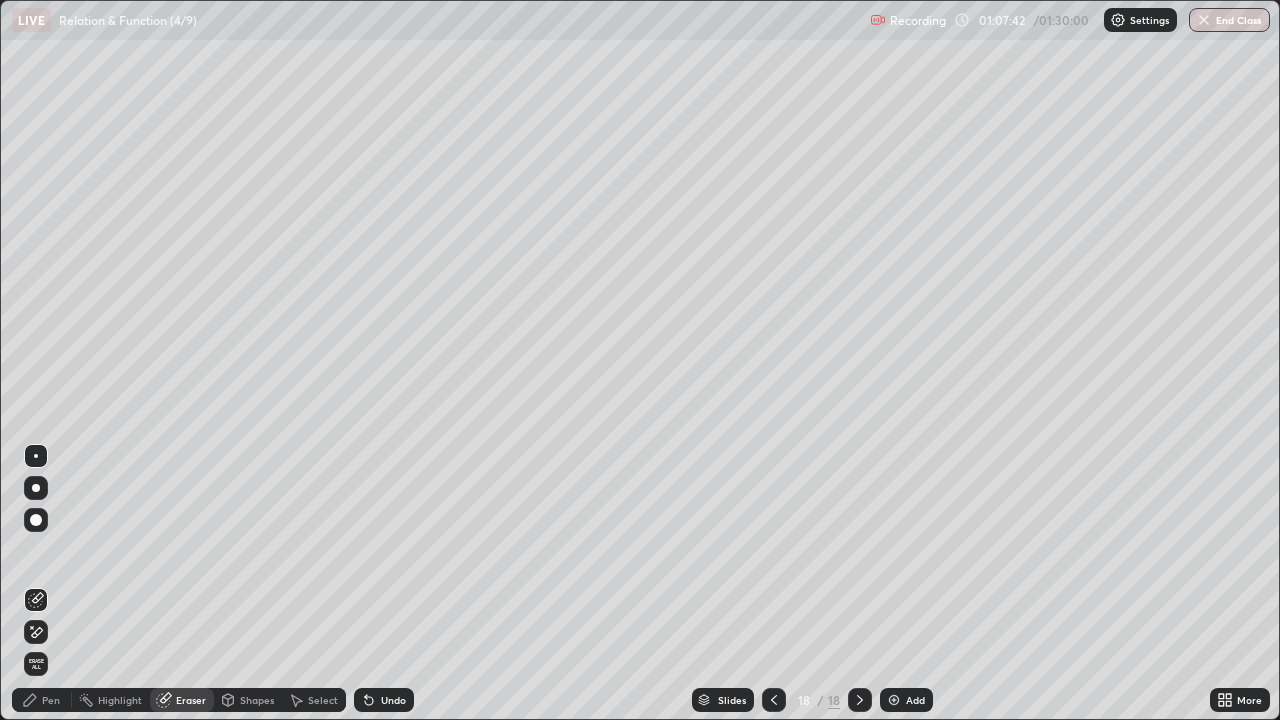 click on "Pen" at bounding box center (42, 700) 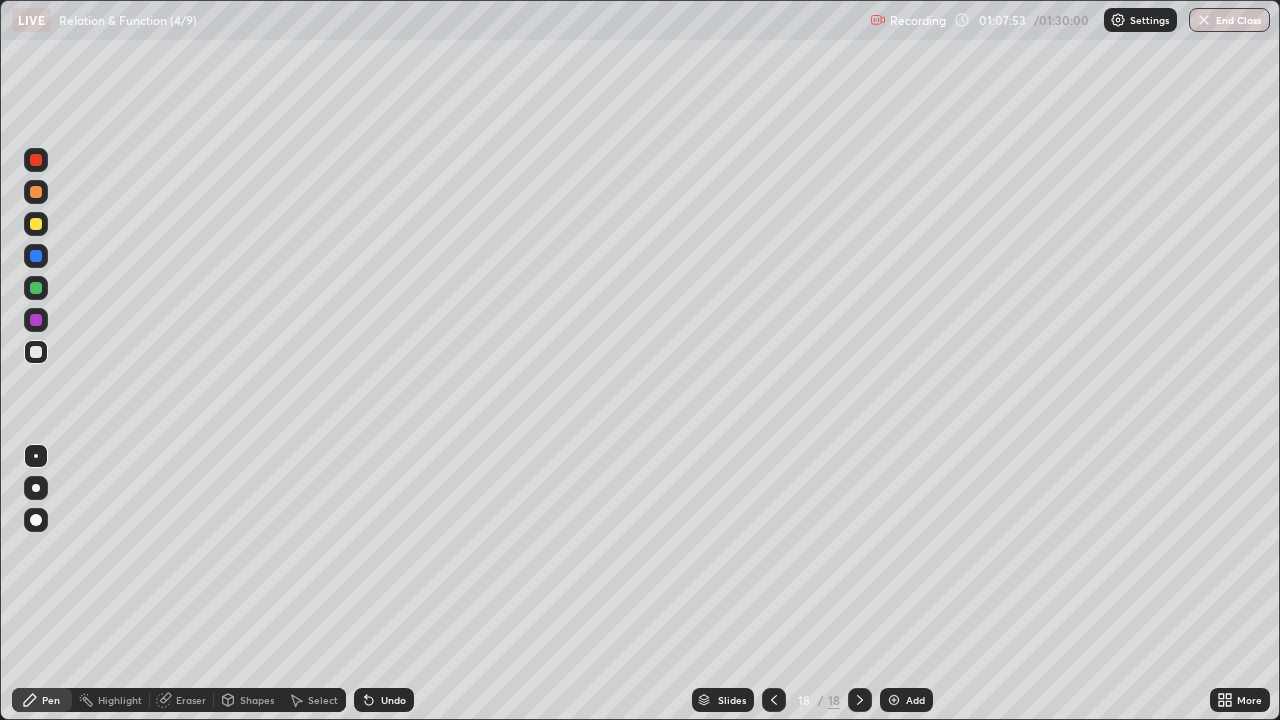 click at bounding box center [36, 320] 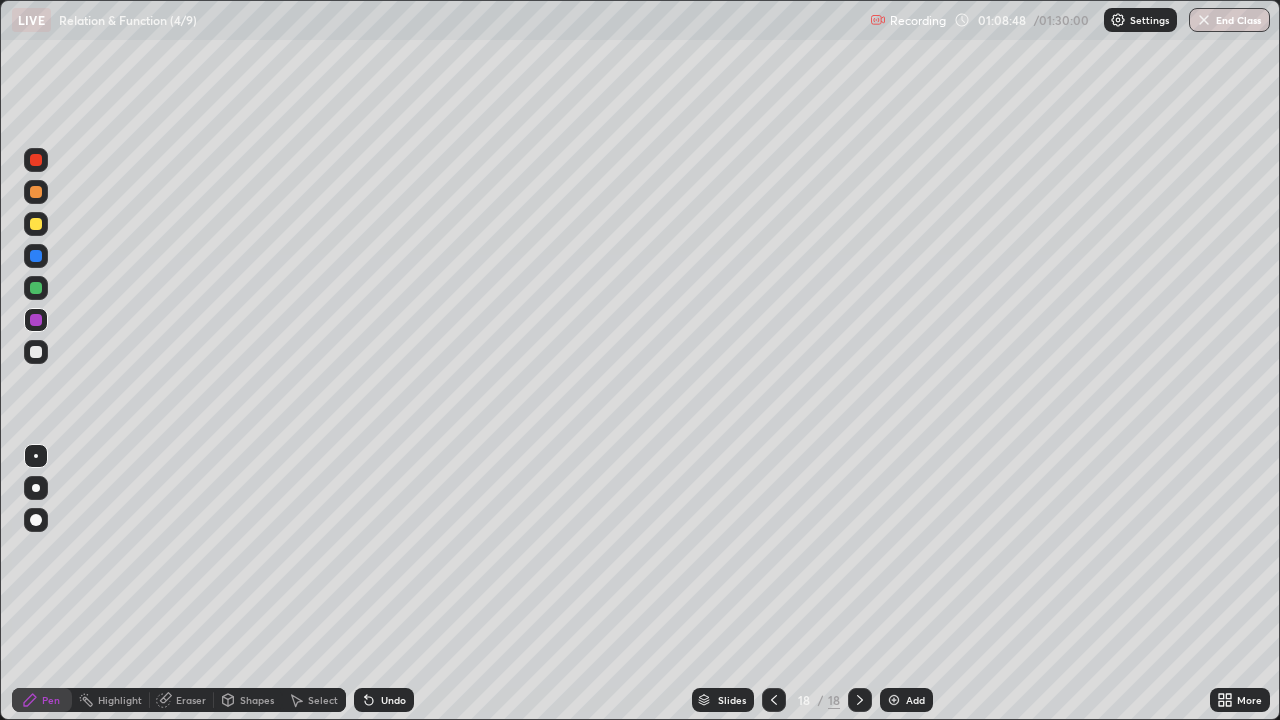 click at bounding box center [894, 700] 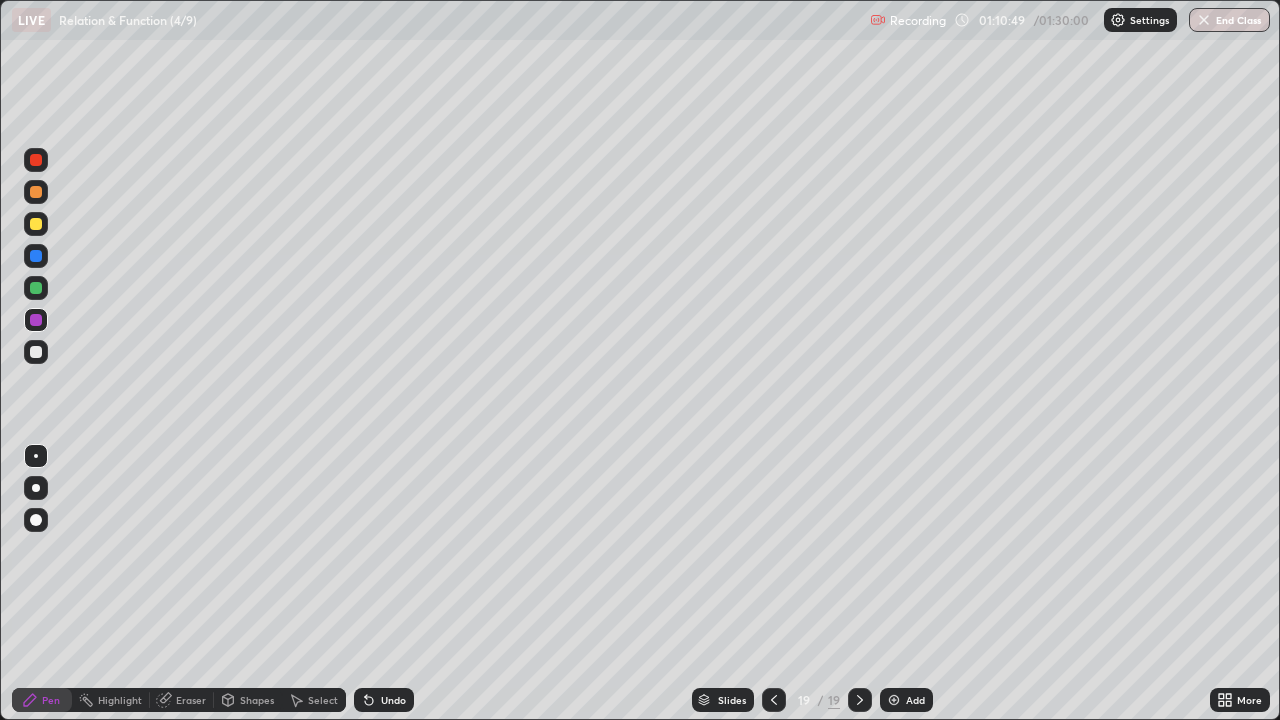 click at bounding box center (36, 352) 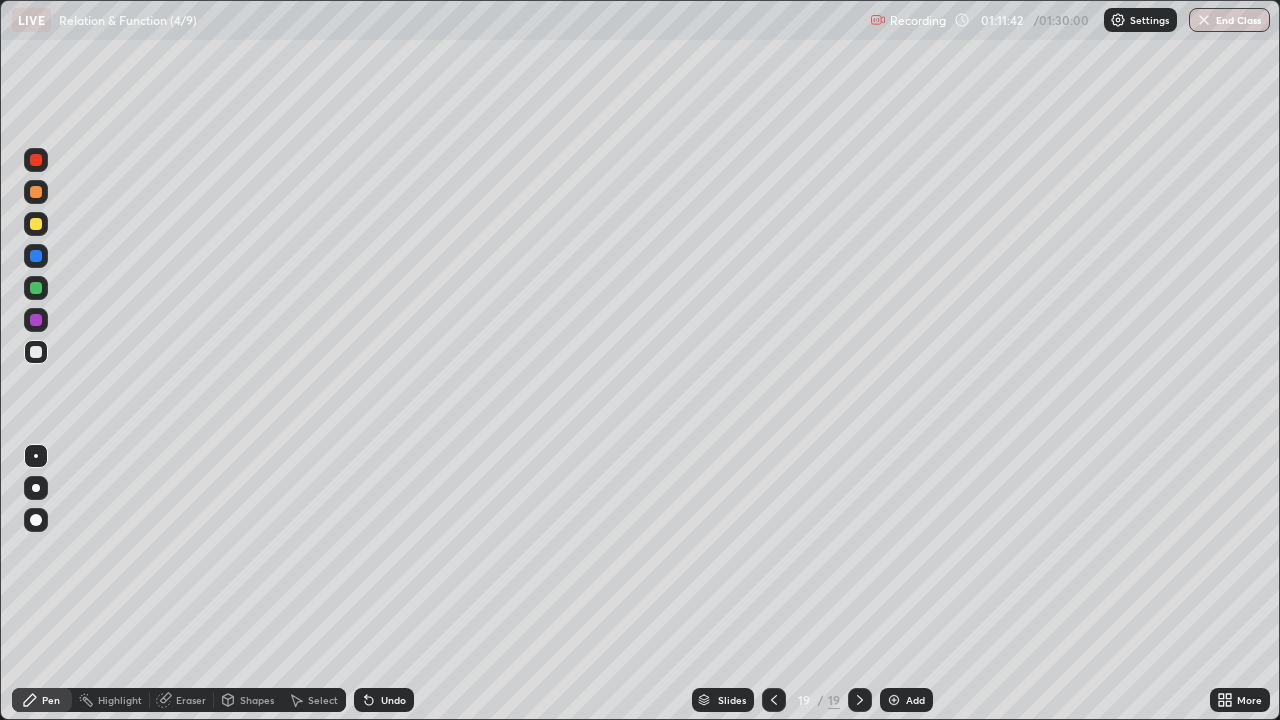 click at bounding box center [894, 700] 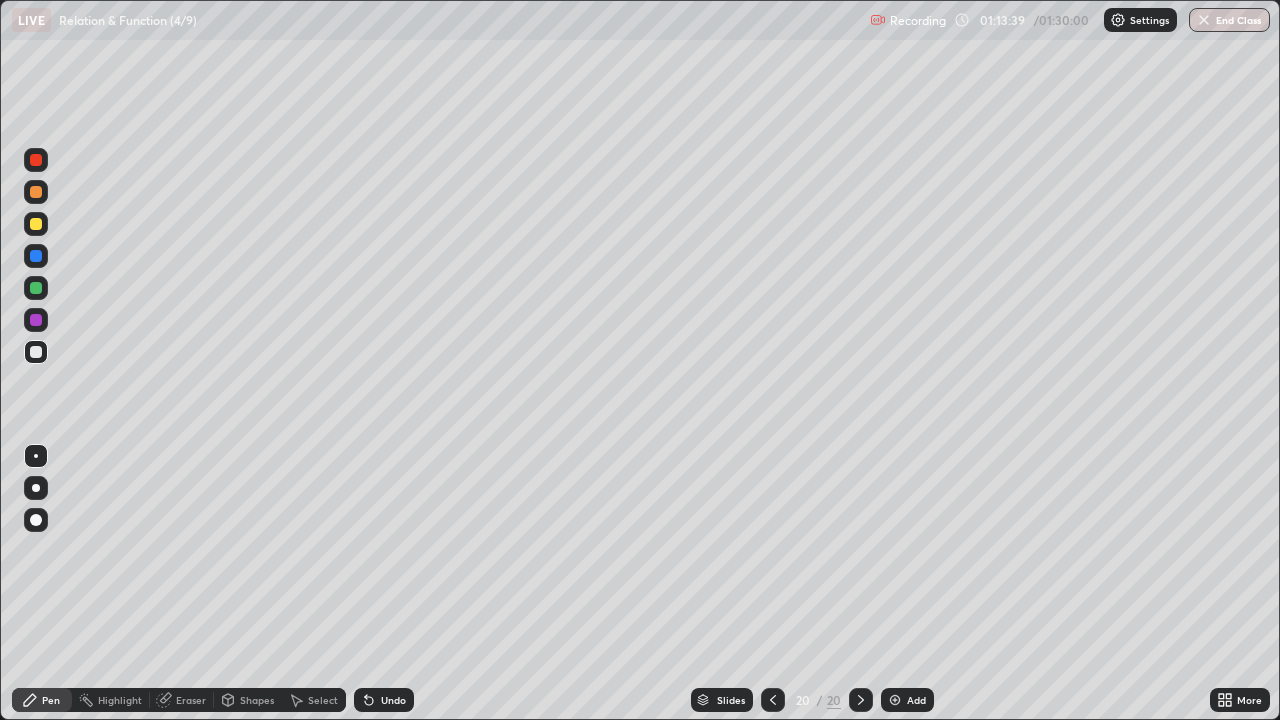 click on "Eraser" at bounding box center (191, 700) 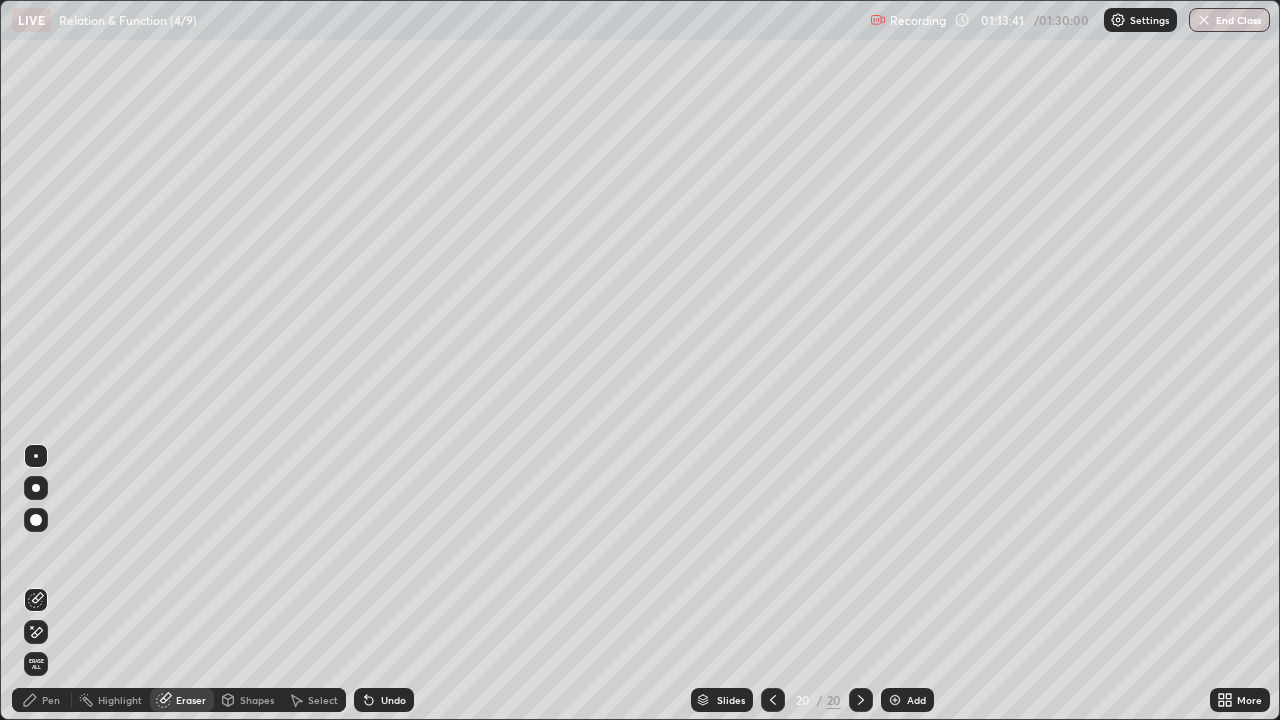 click on "Eraser" at bounding box center [191, 700] 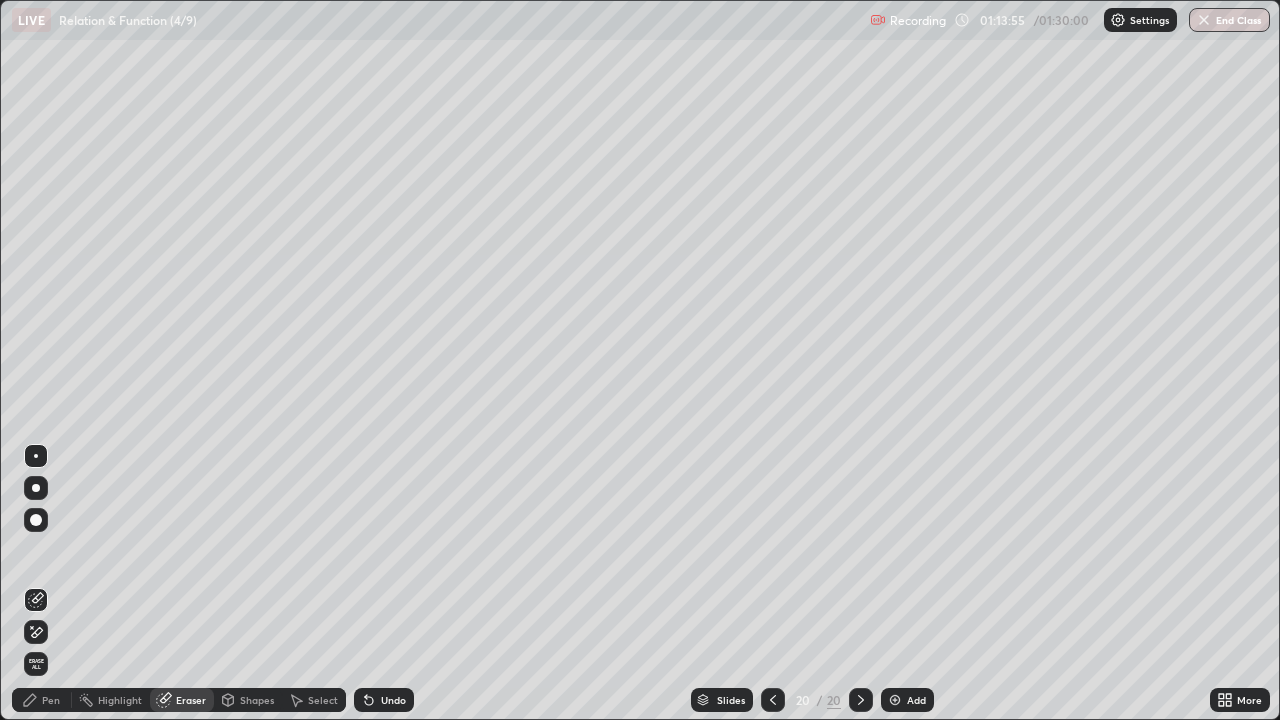 click on "Pen" at bounding box center (51, 700) 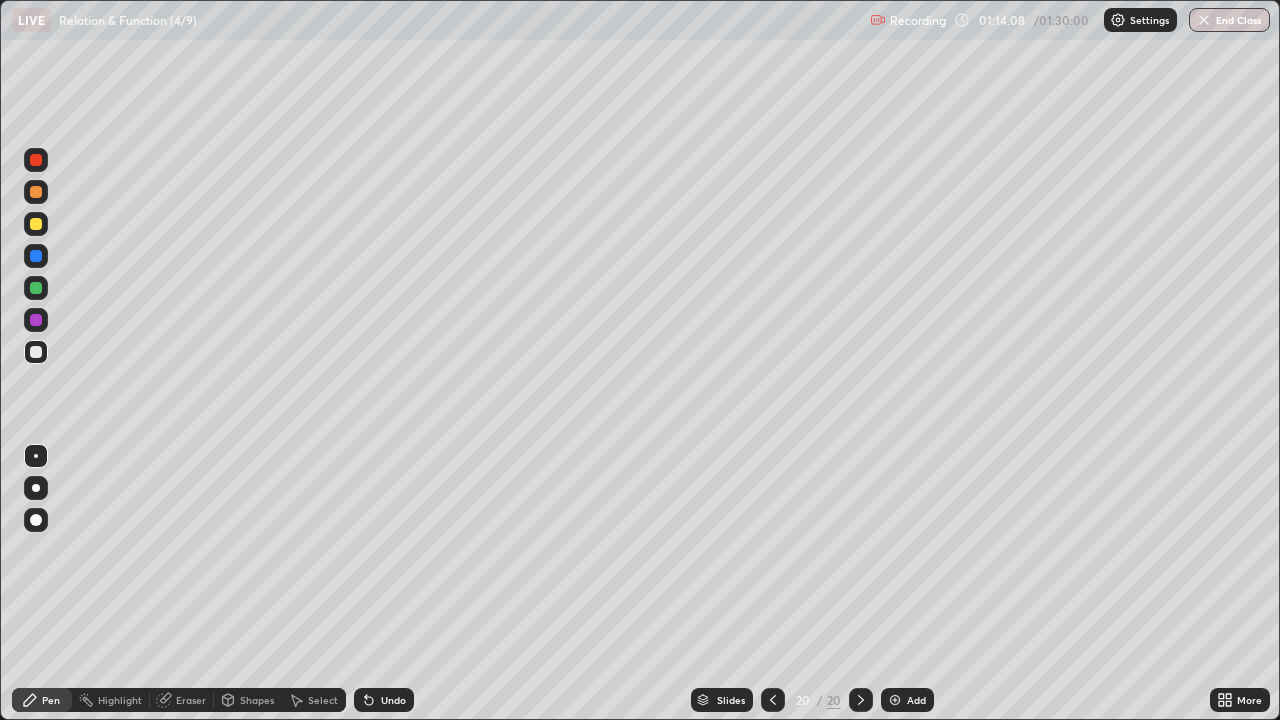 click on "Eraser" at bounding box center [191, 700] 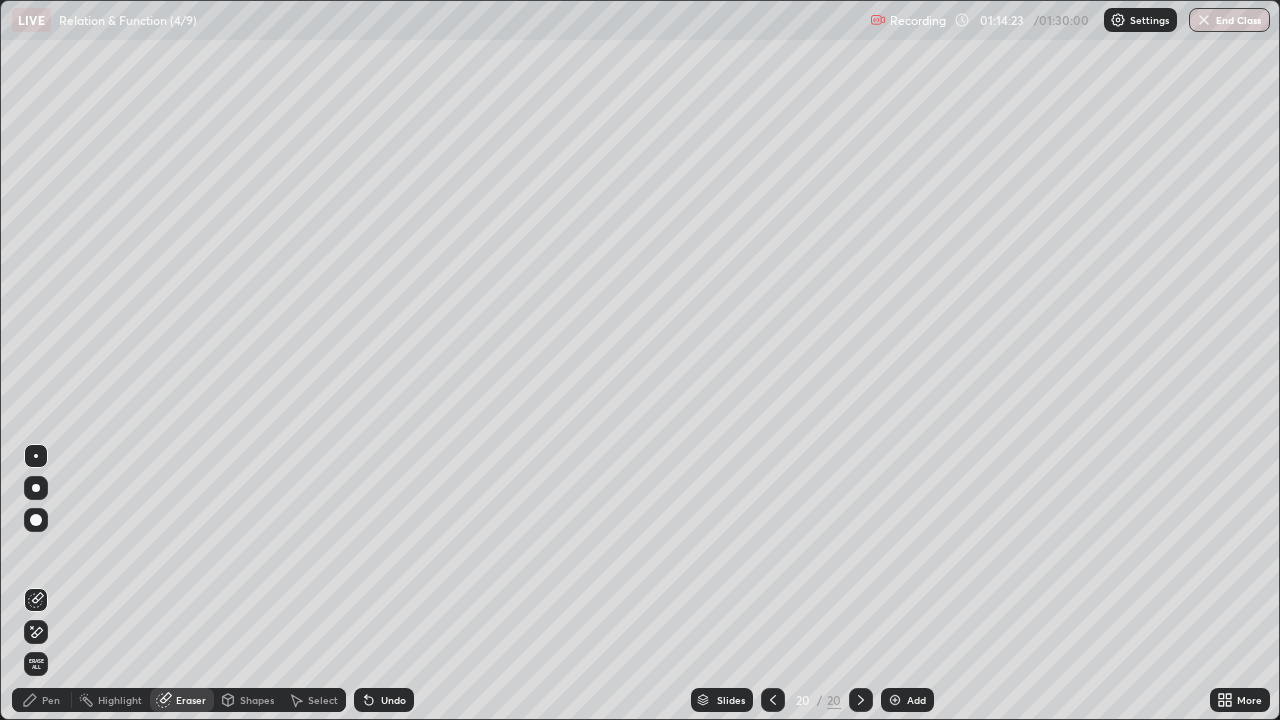 click 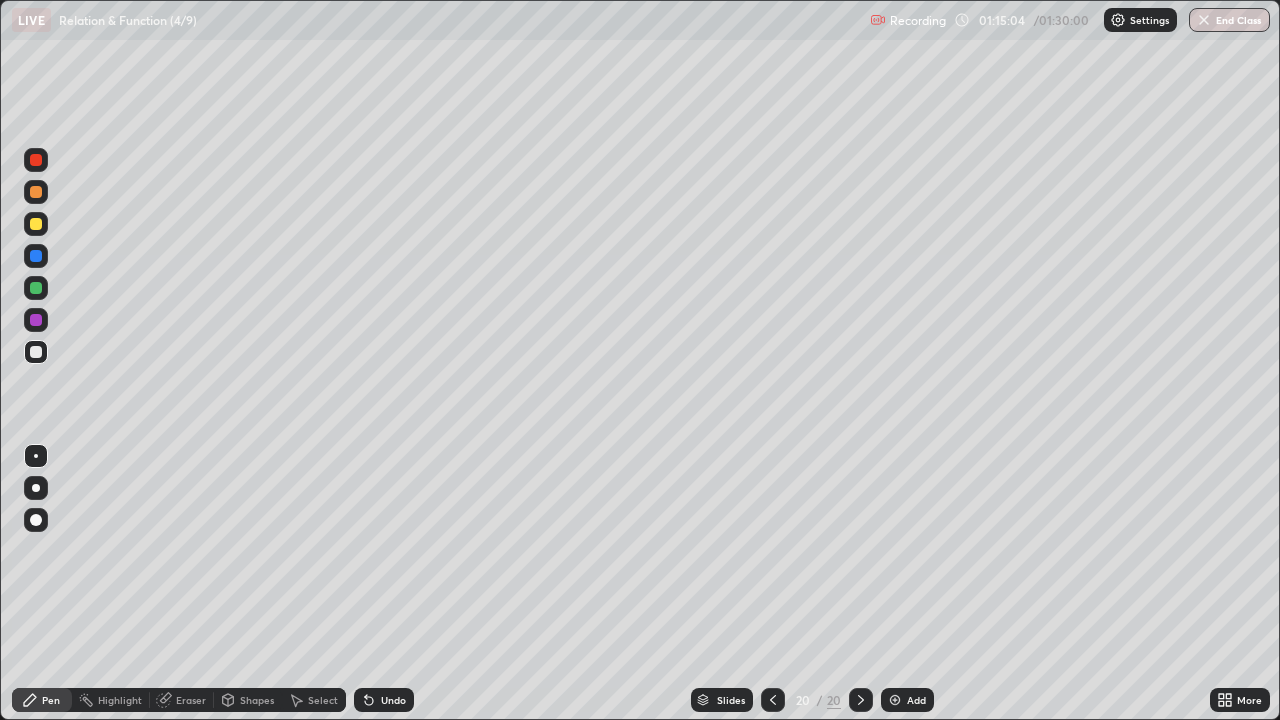 click on "End Class" at bounding box center [1229, 20] 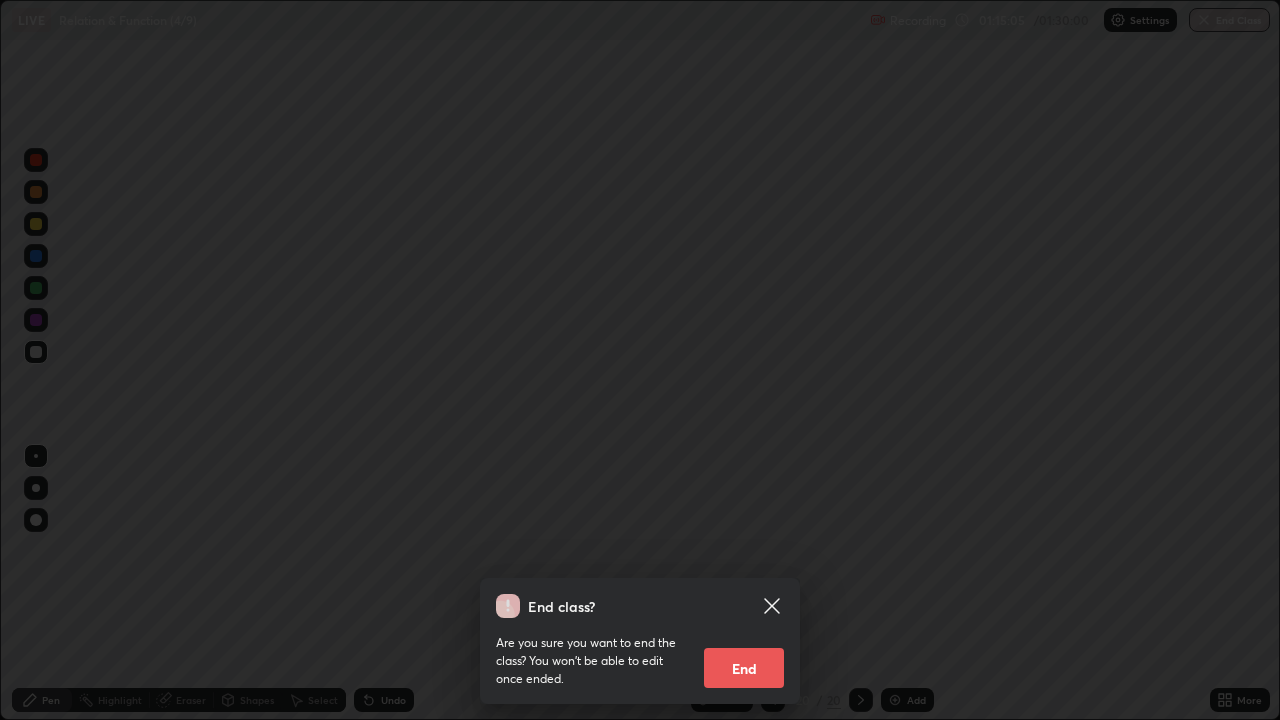click on "End" at bounding box center (744, 668) 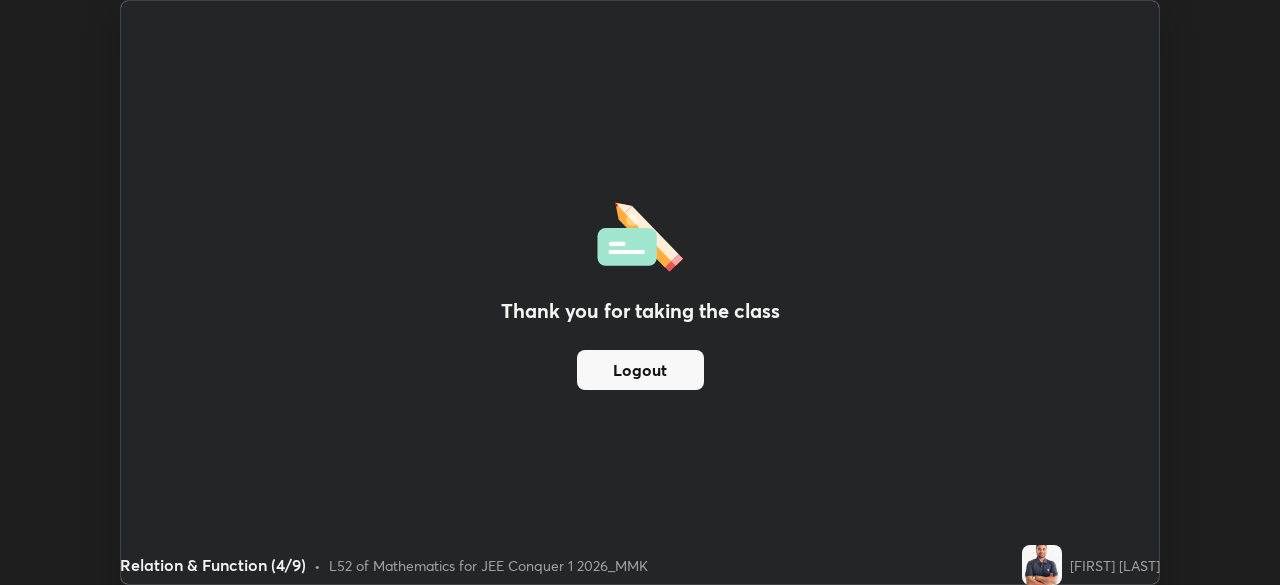 scroll, scrollTop: 585, scrollLeft: 1280, axis: both 